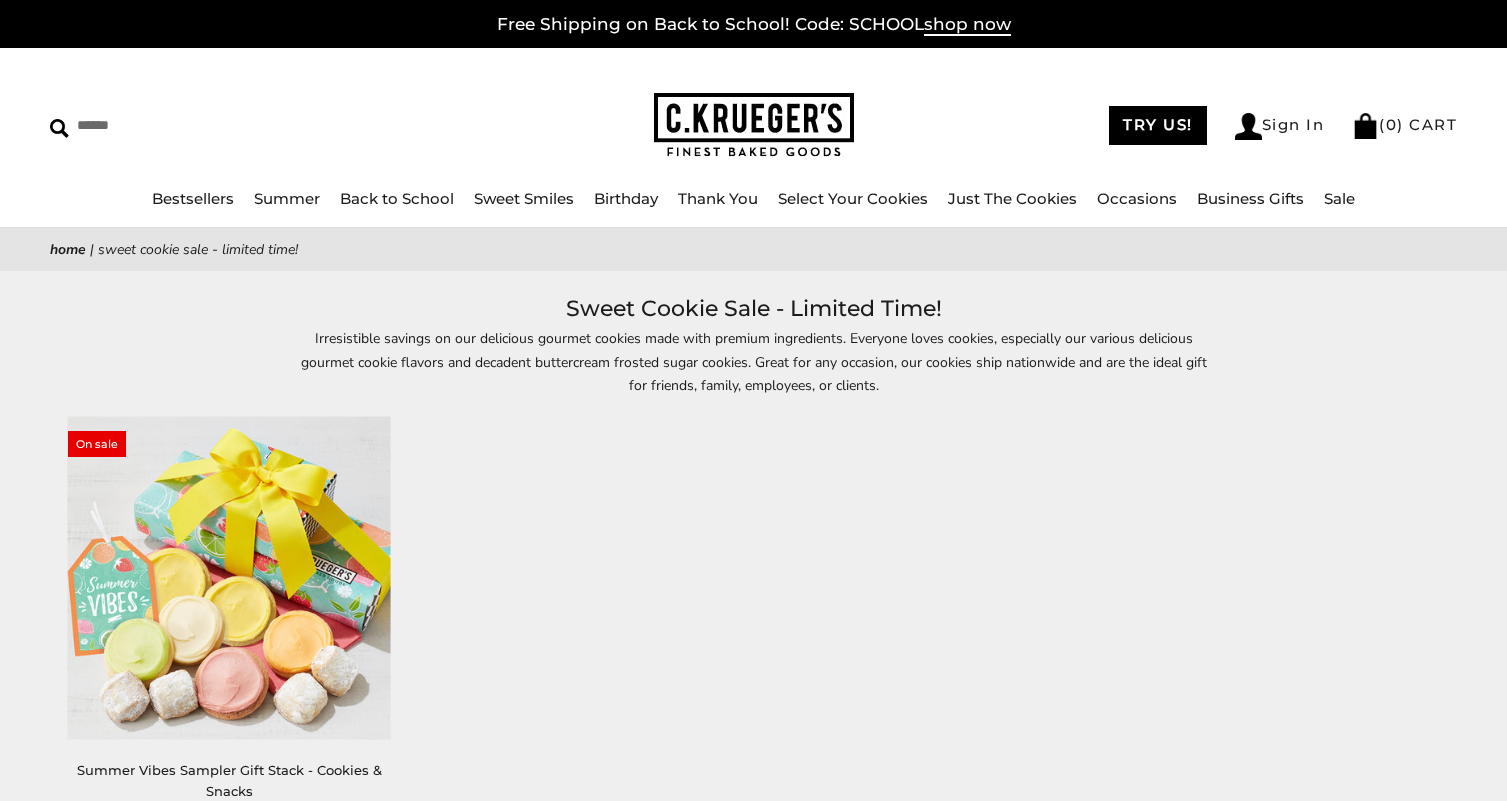 scroll, scrollTop: 0, scrollLeft: 0, axis: both 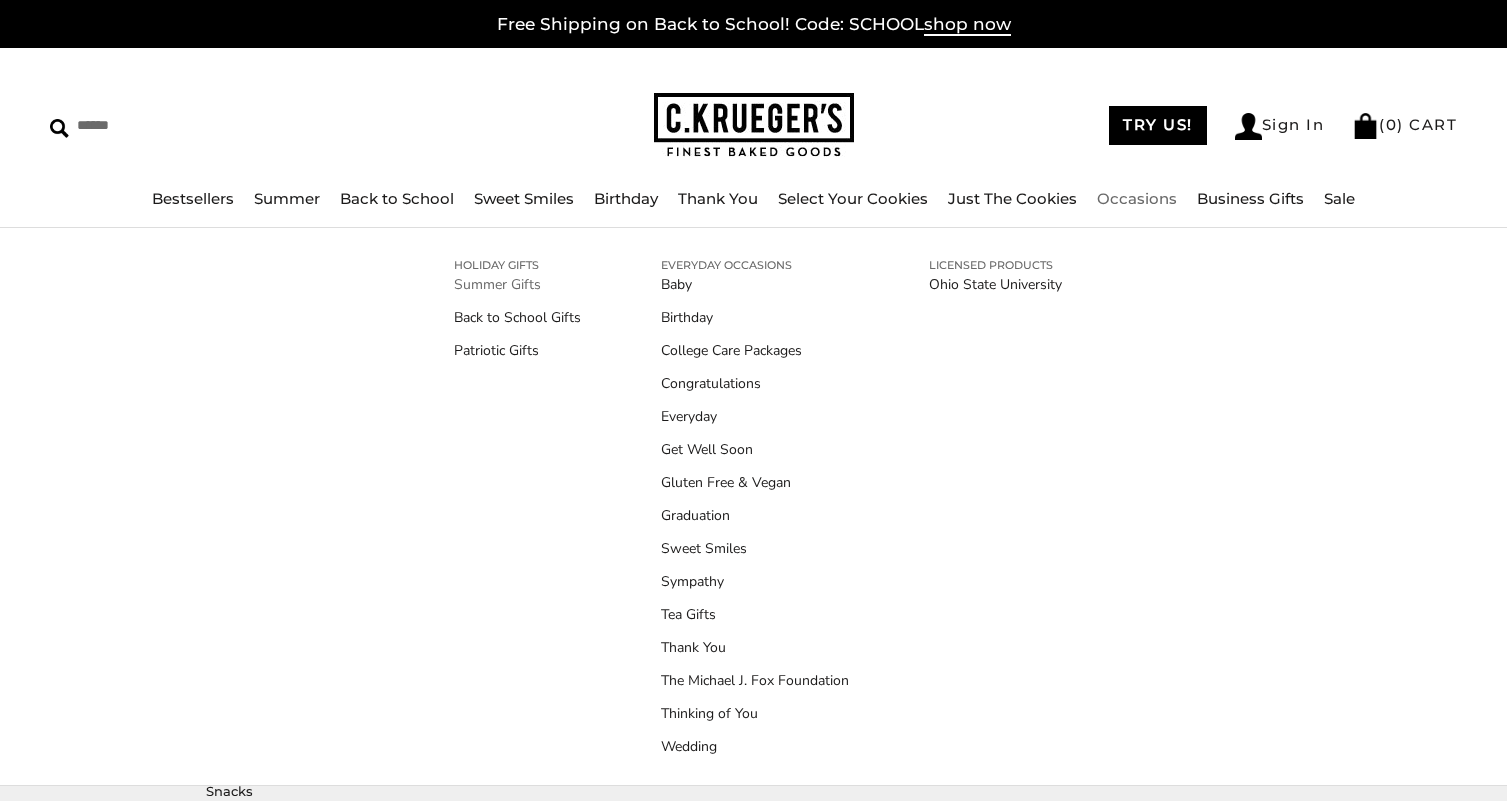 click on "Summer Gifts" at bounding box center (517, 284) 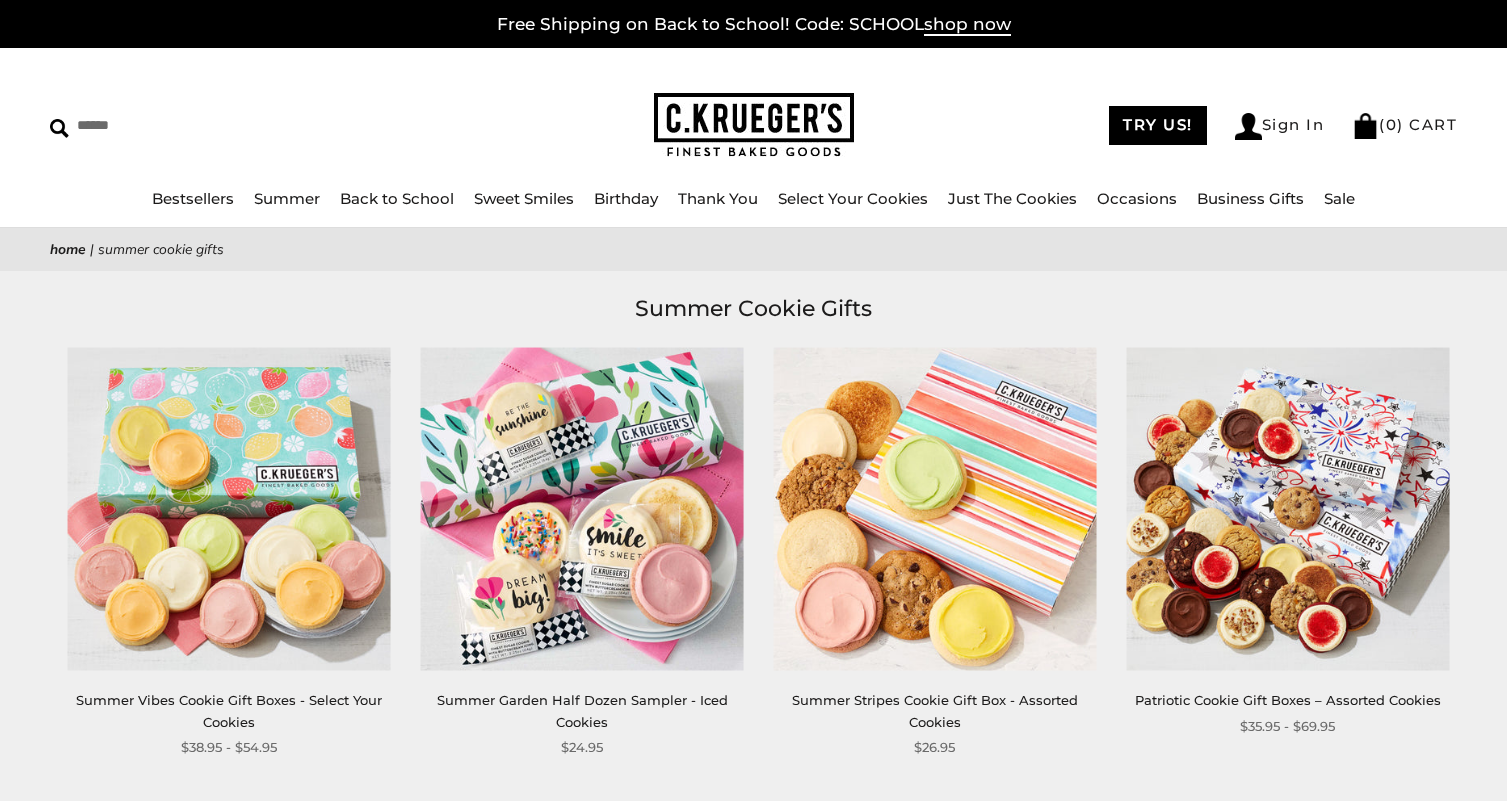 scroll, scrollTop: 0, scrollLeft: 0, axis: both 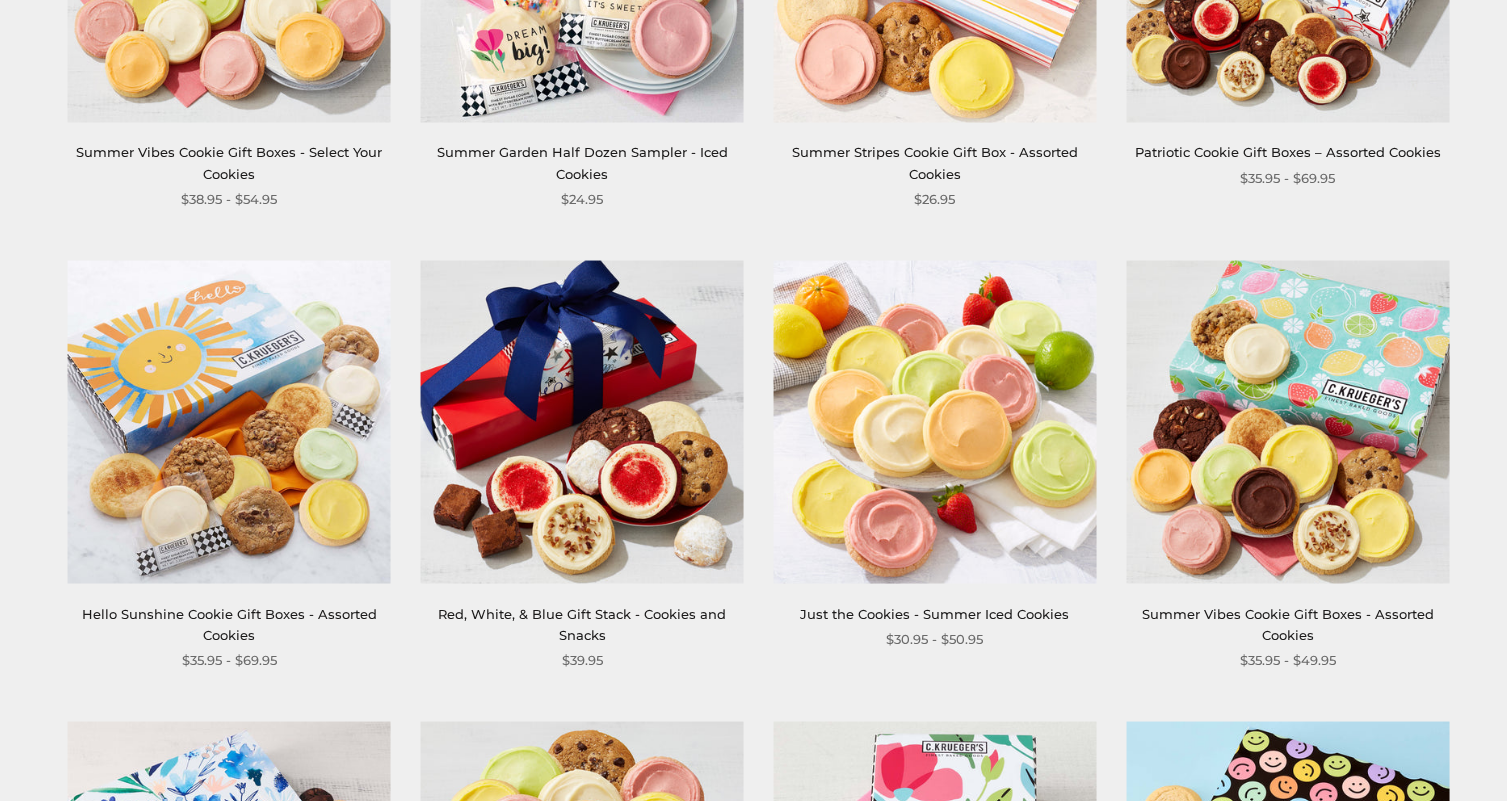 click at bounding box center (1287, 422) 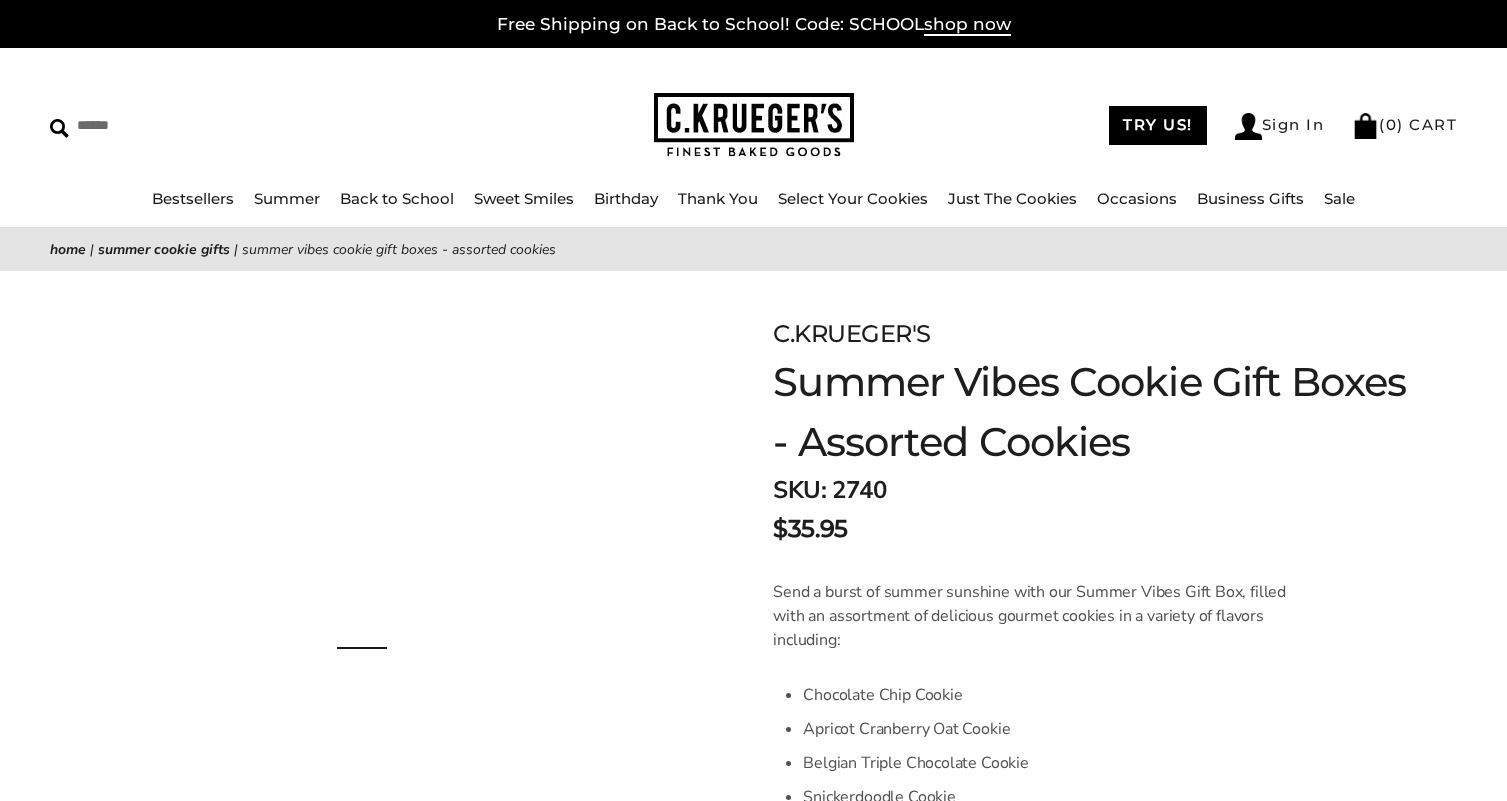 scroll, scrollTop: 0, scrollLeft: 0, axis: both 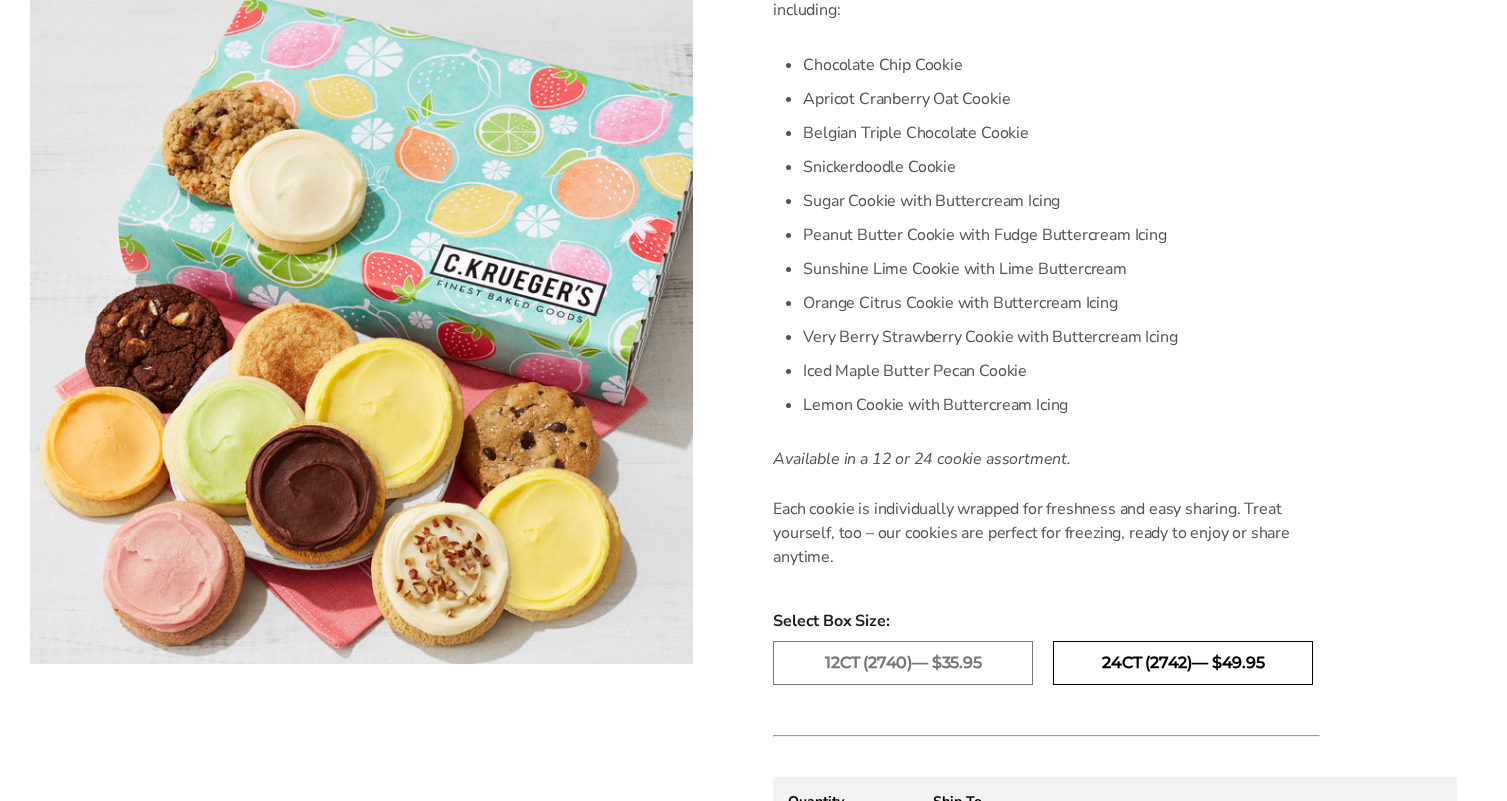 click on "24ct (2742)— $49.95" at bounding box center [1183, 663] 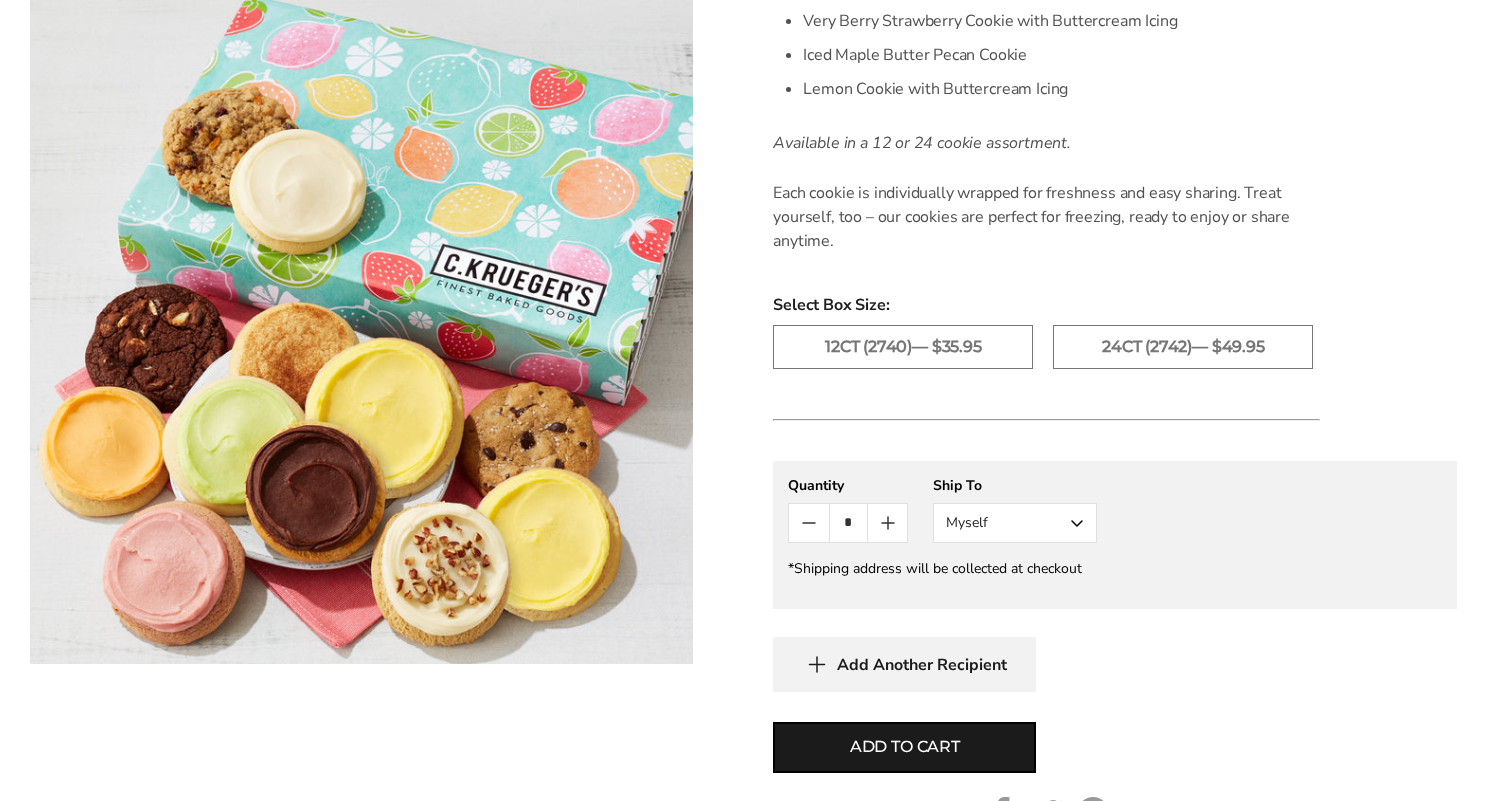 scroll, scrollTop: 949, scrollLeft: 0, axis: vertical 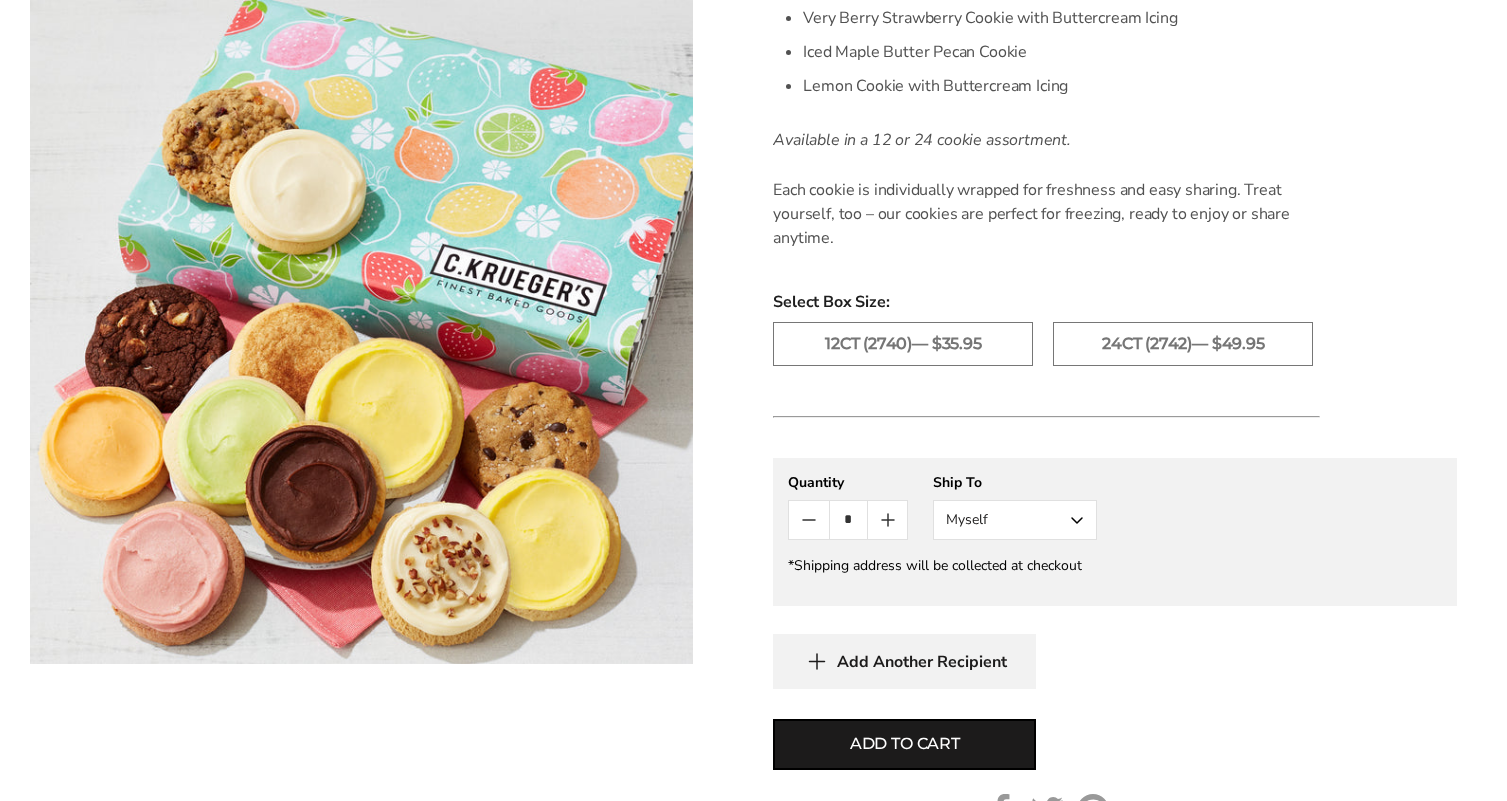 click on "Myself" at bounding box center (1015, 520) 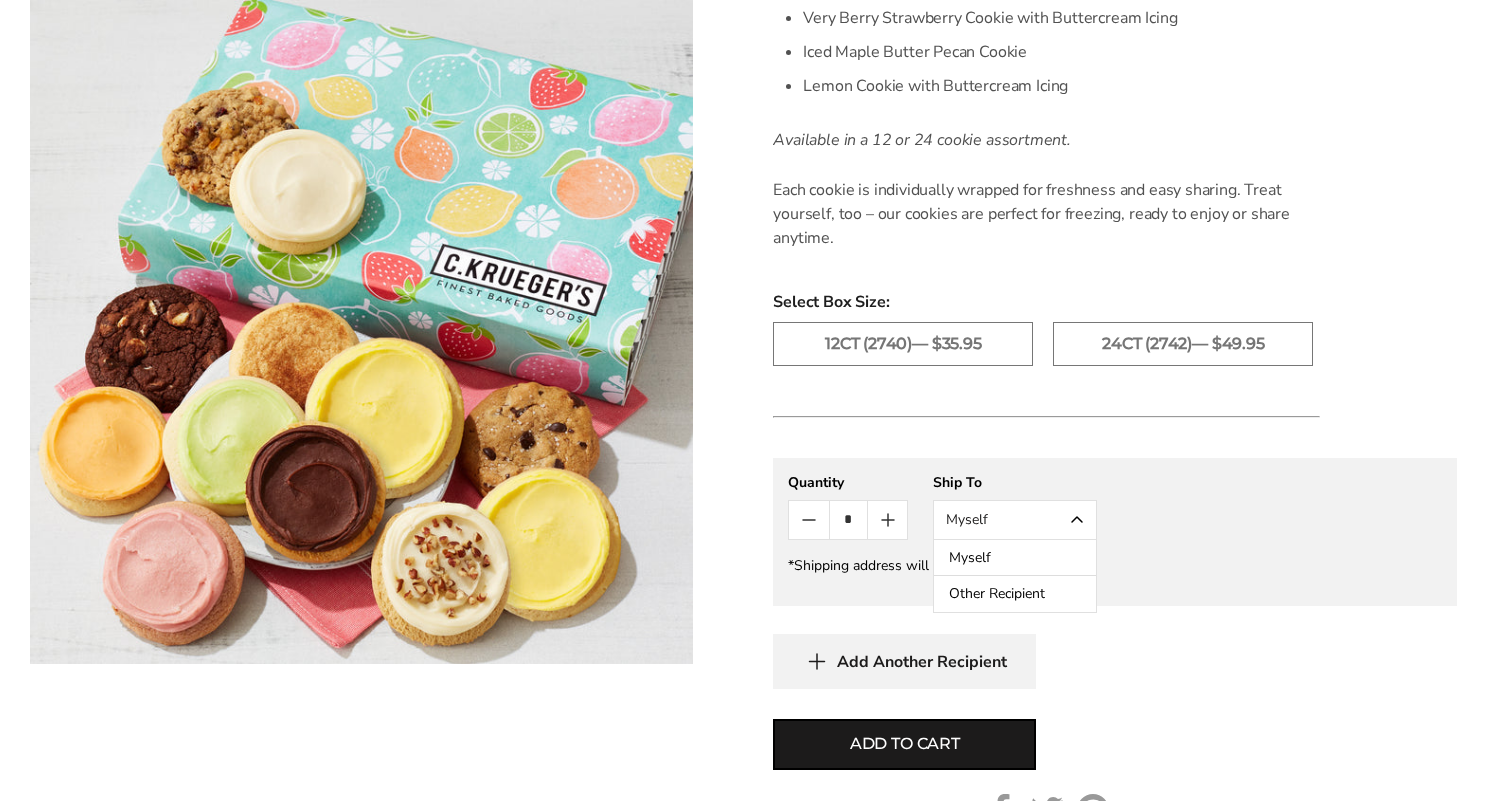 click on "Other Recipient" at bounding box center (1015, 594) 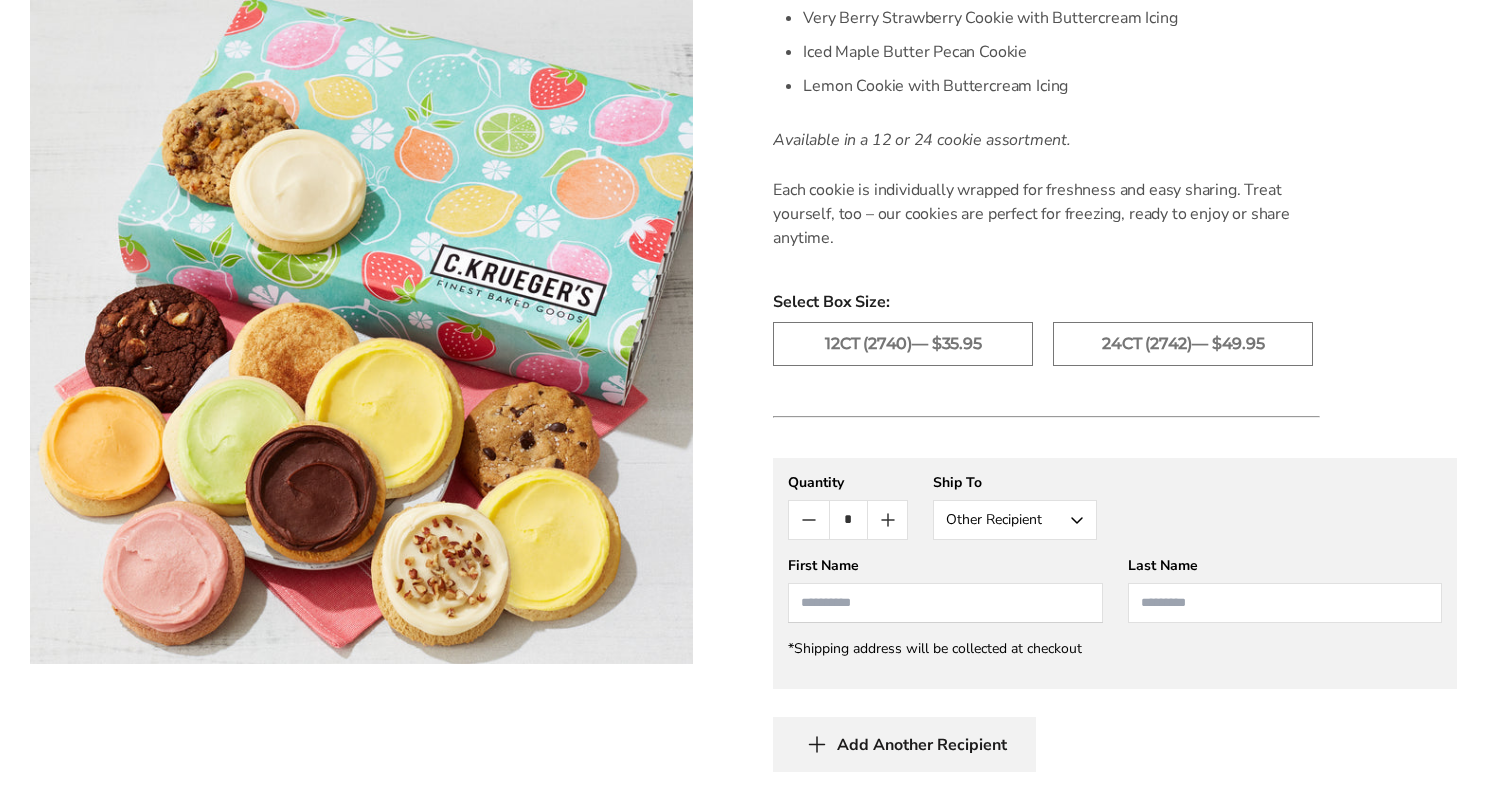 click at bounding box center (945, 603) 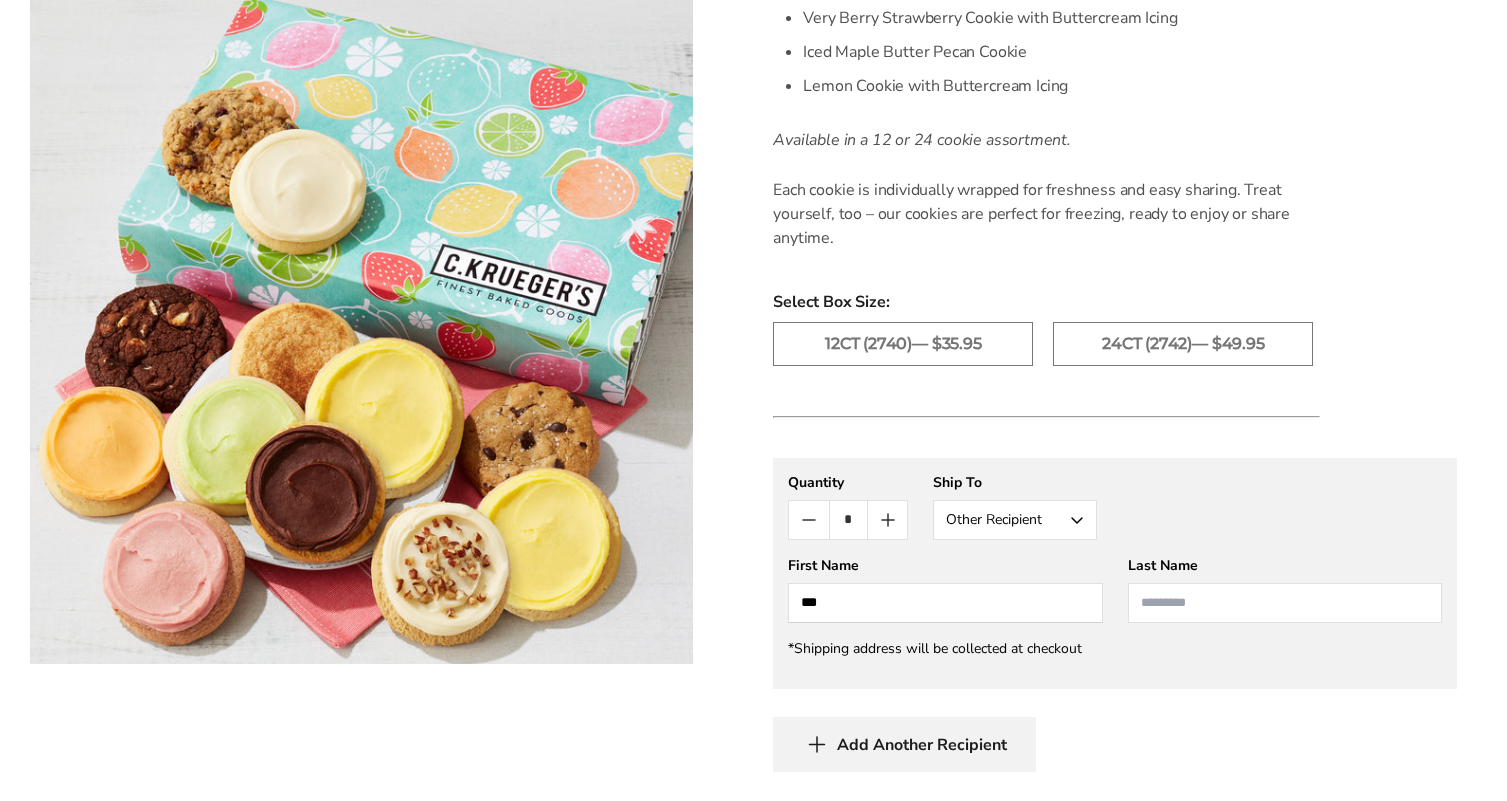 type on "***" 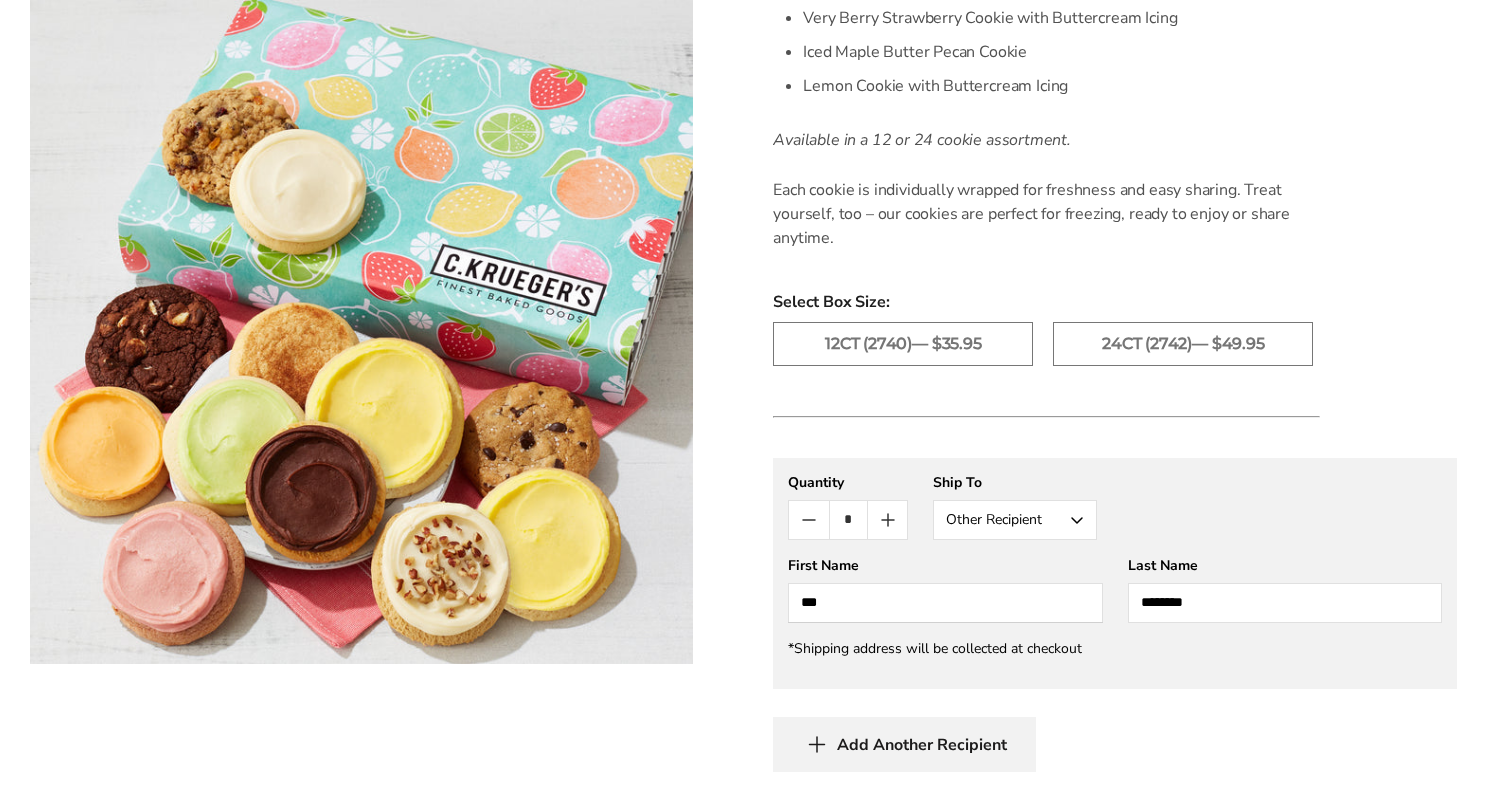 type on "********" 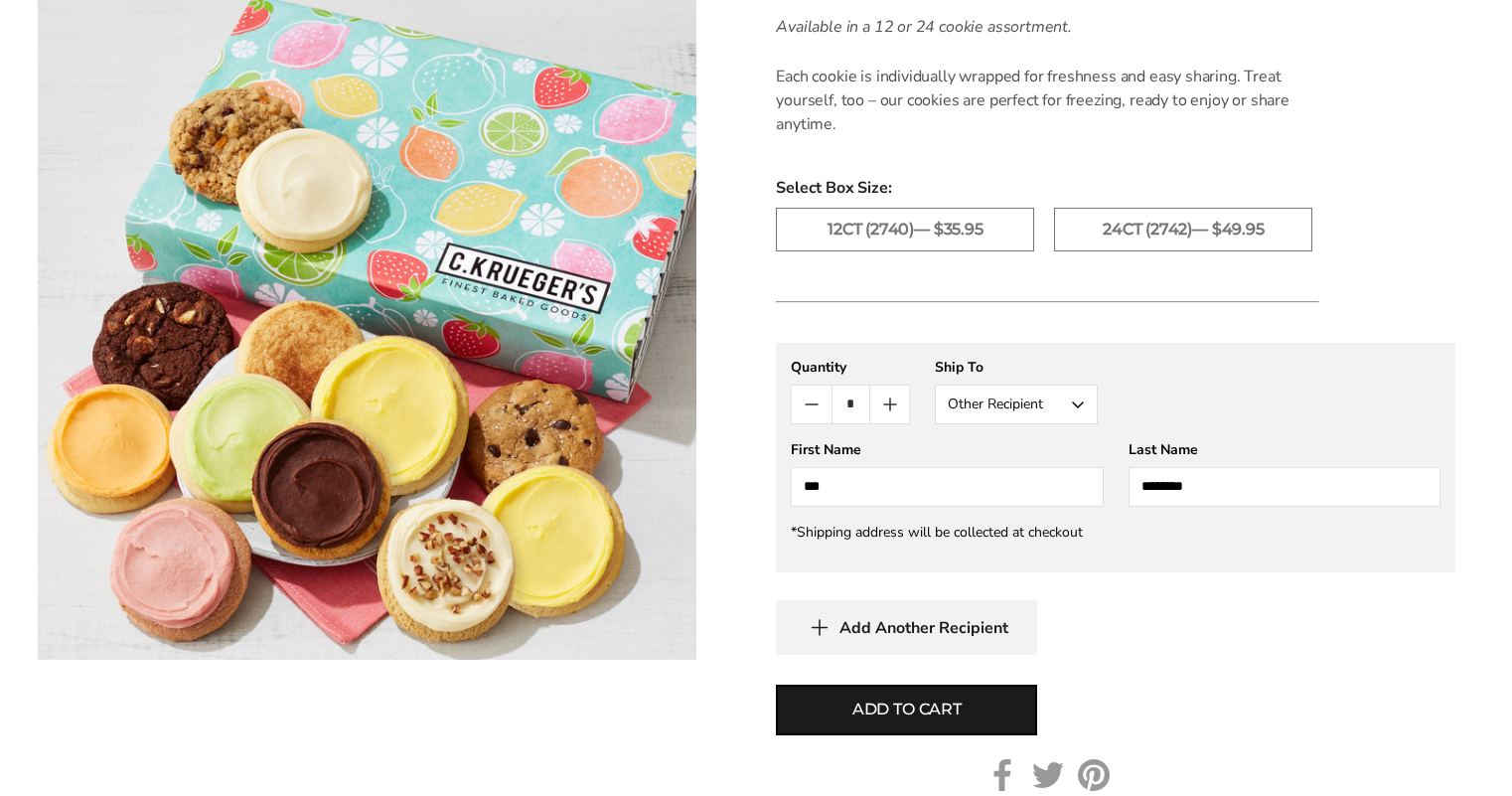 scroll, scrollTop: 1123, scrollLeft: 0, axis: vertical 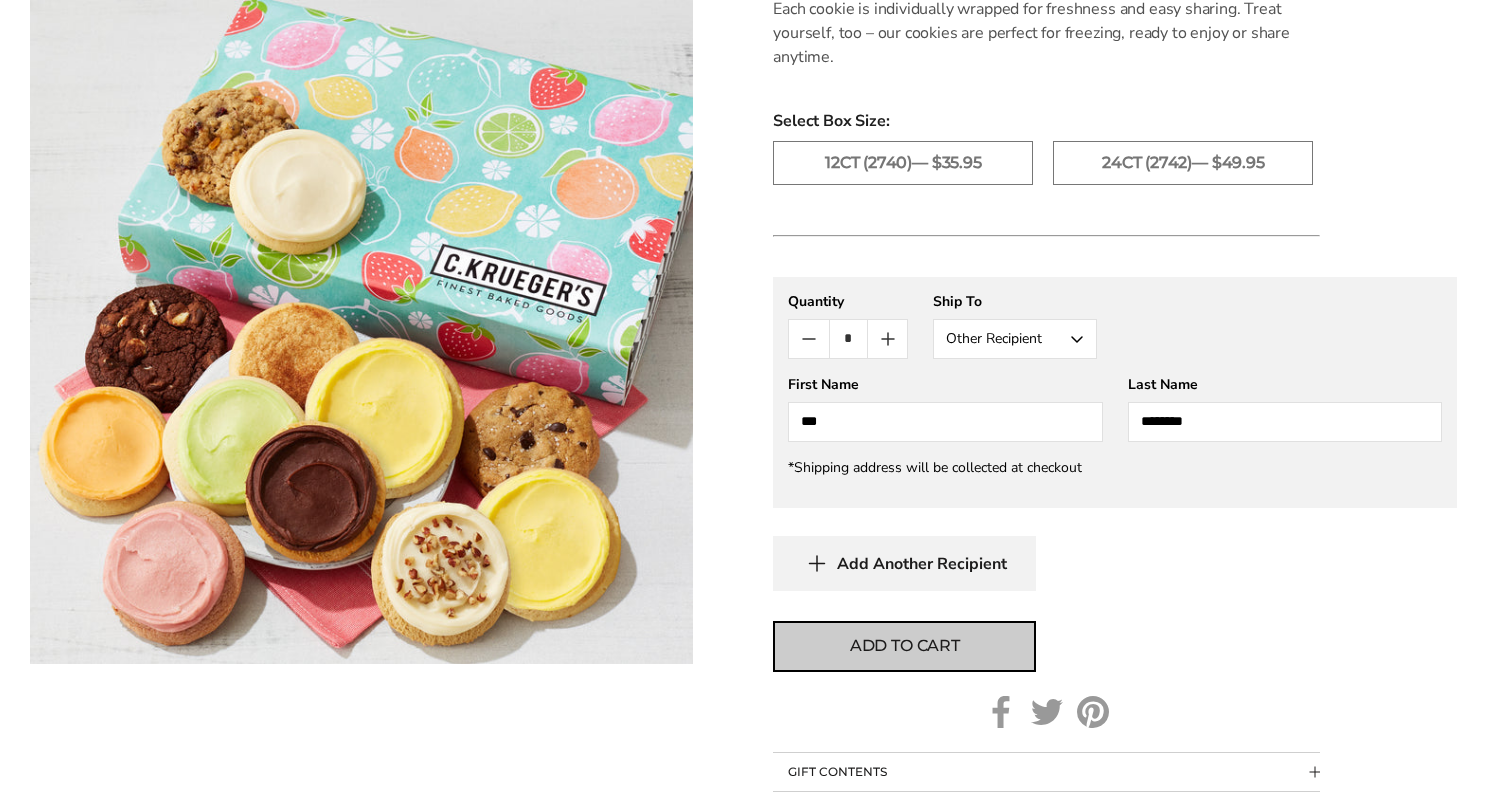 click on "Add to cart" at bounding box center [905, 646] 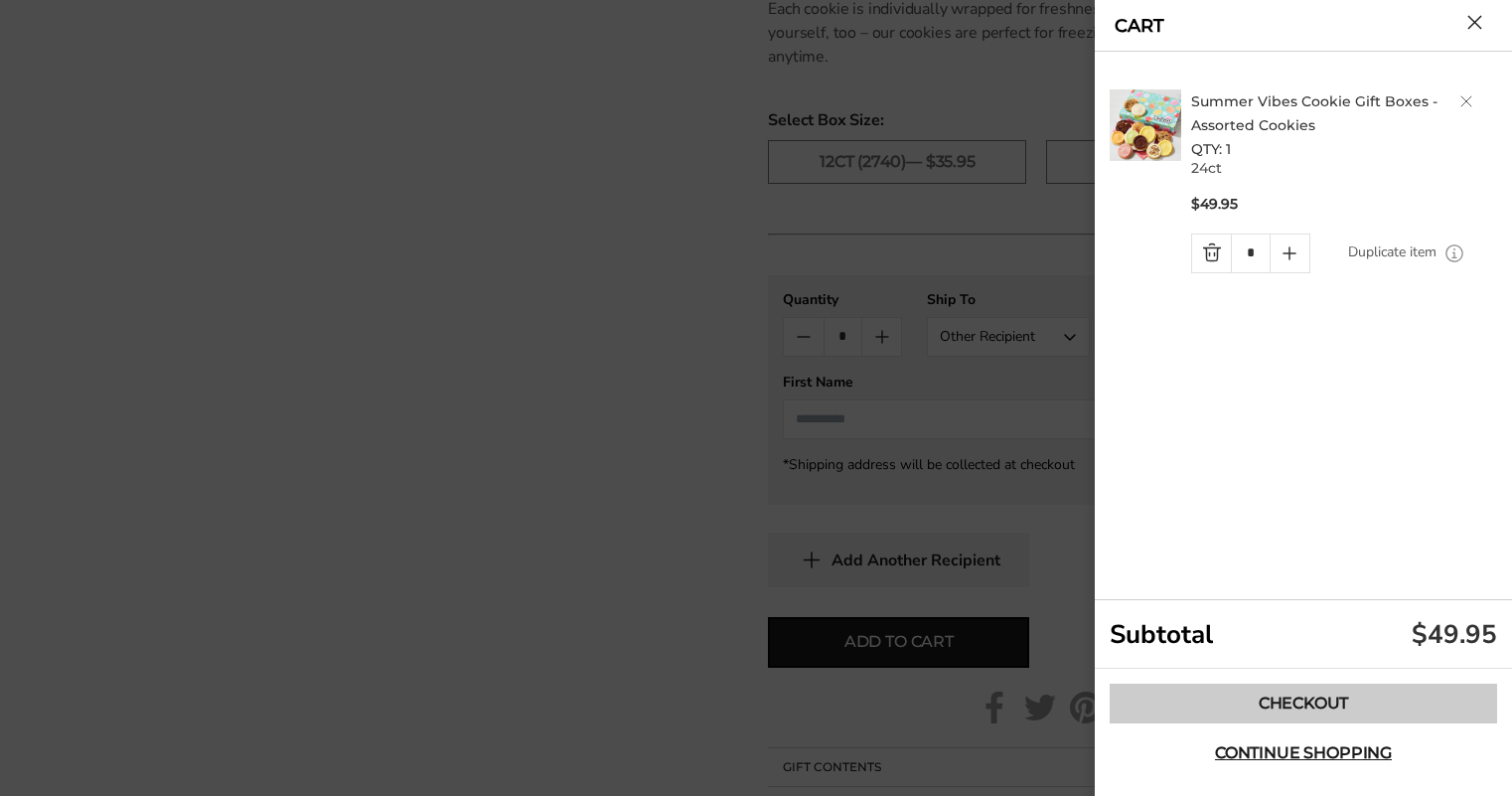 click on "Checkout" at bounding box center (1303, 704) 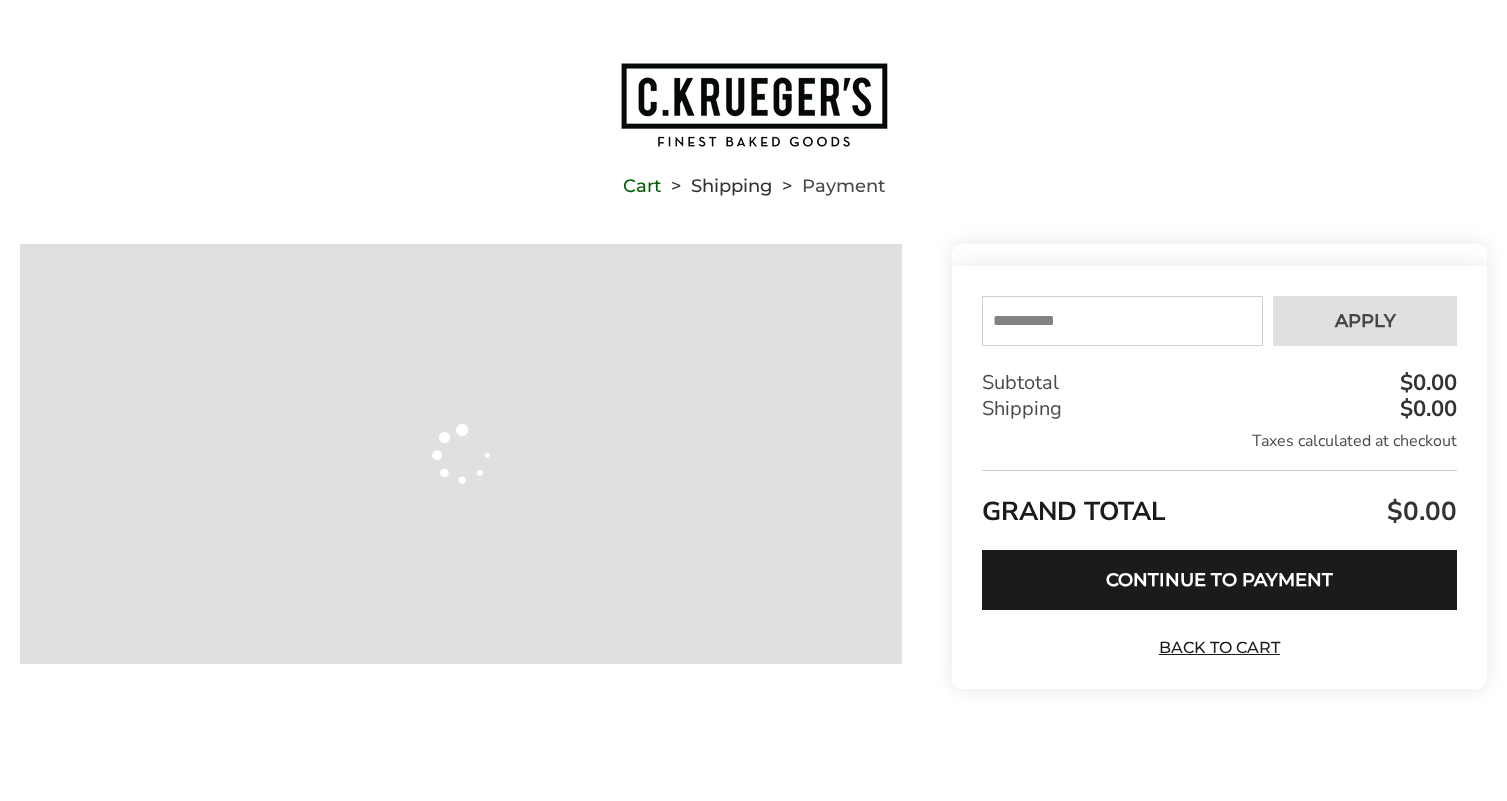 scroll, scrollTop: 0, scrollLeft: 0, axis: both 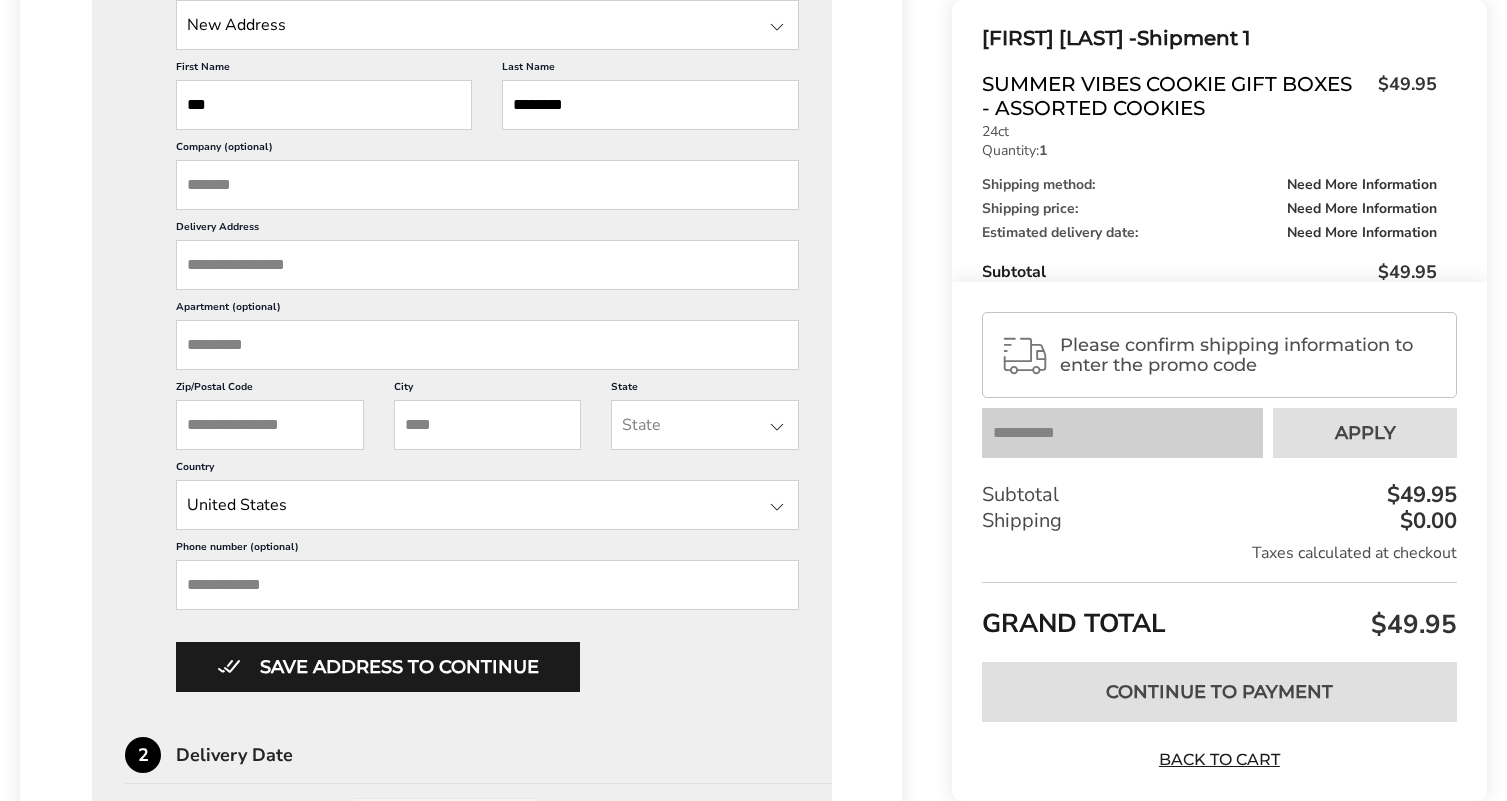 click on "Delivery Address" at bounding box center [487, 265] 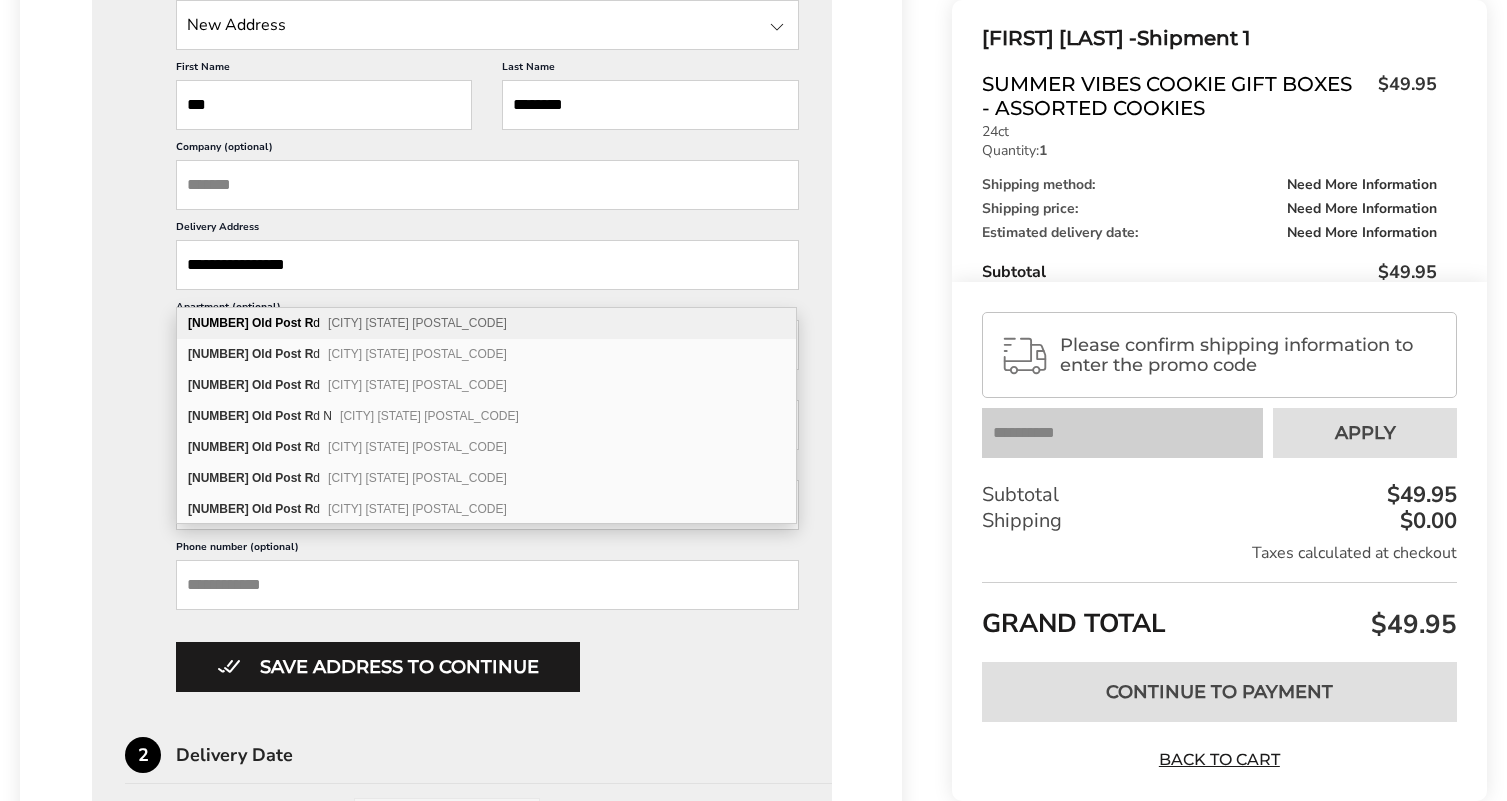 type on "**********" 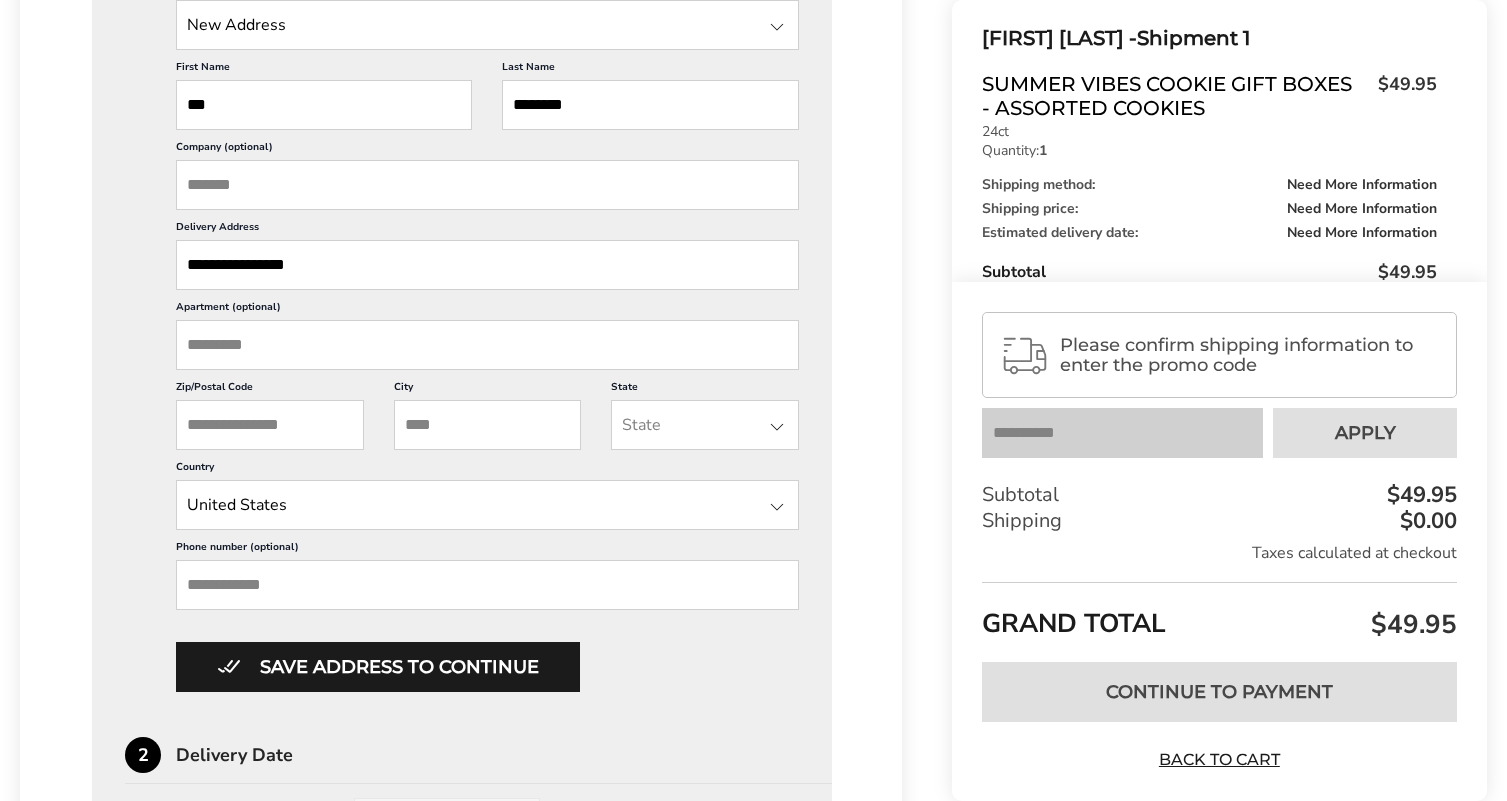 click on "[FIRST] [LAST]  [ADDRESS] [CITY] [STATE] [POSTAL_CODE] [COUNTRY]" at bounding box center [462, 346] 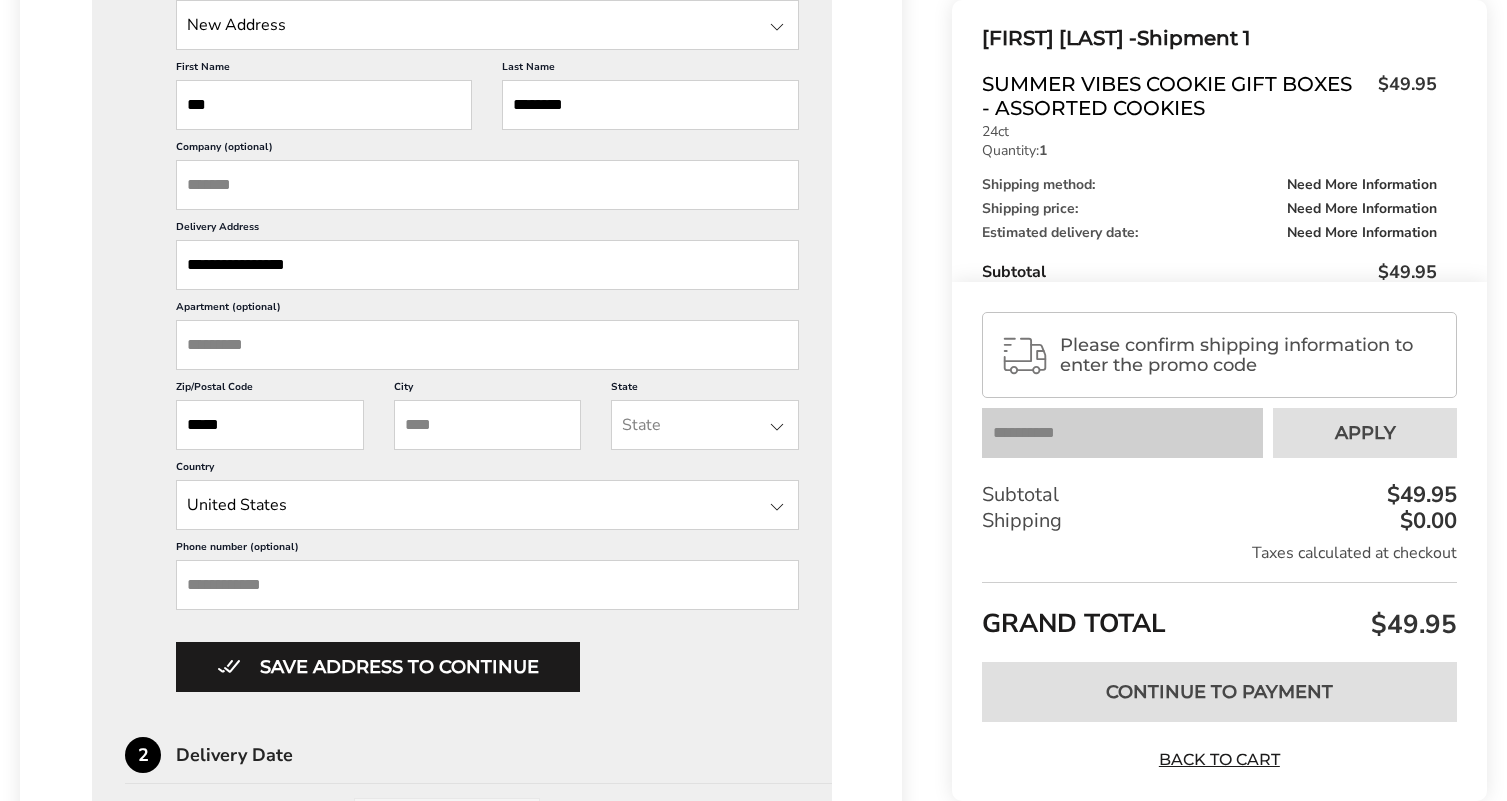 type on "*****" 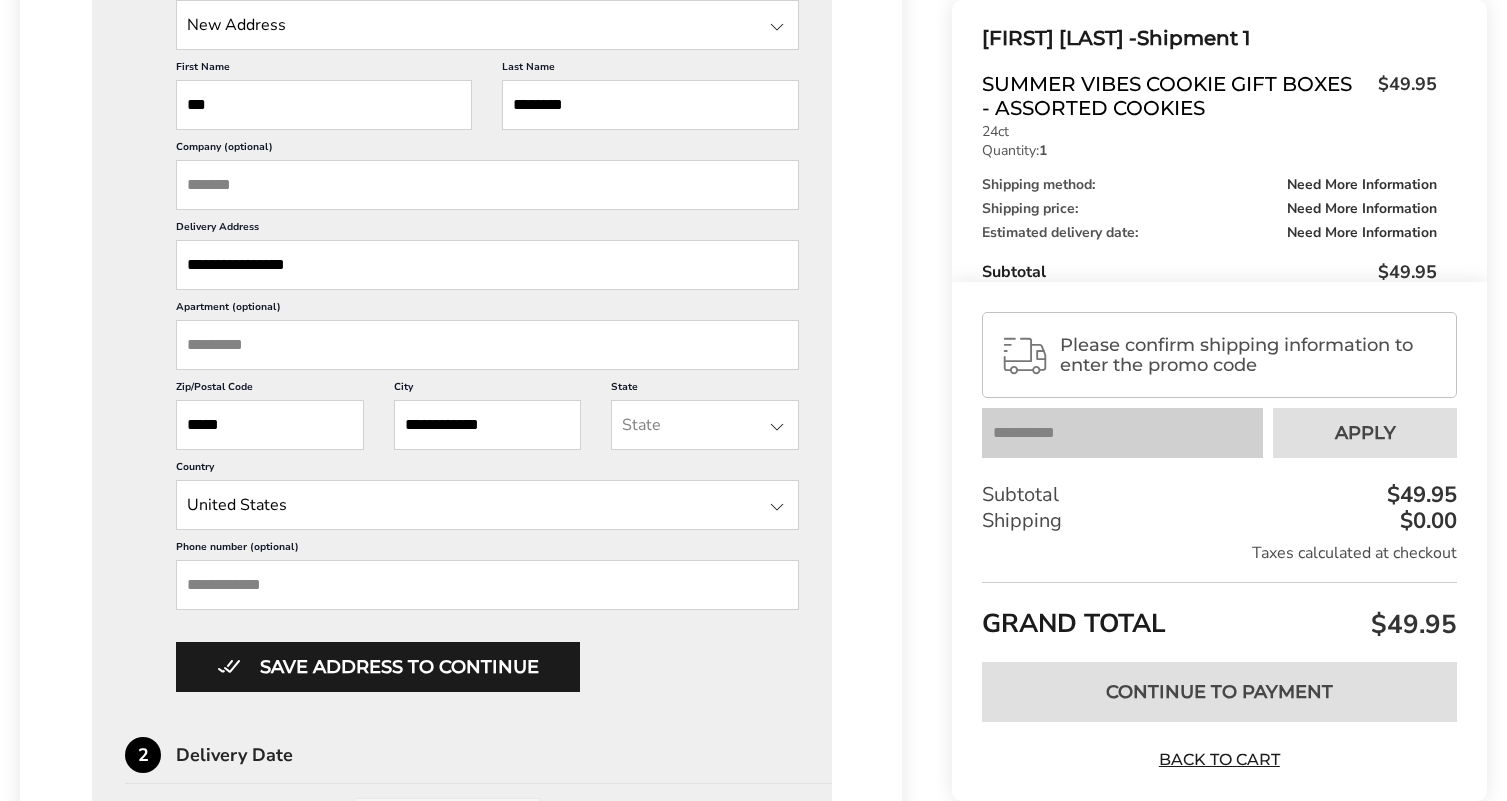type on "**********" 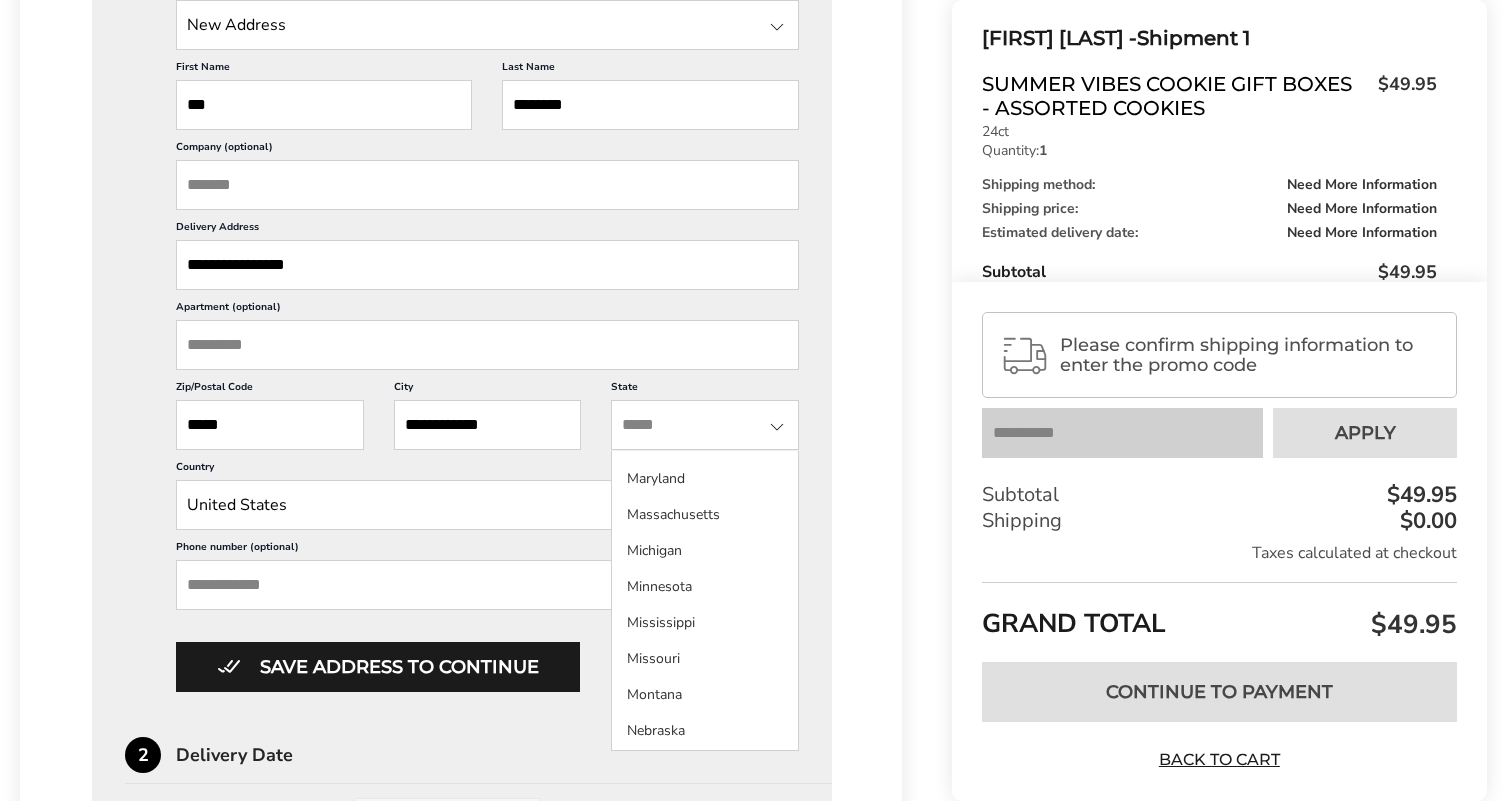 scroll, scrollTop: 855, scrollLeft: 0, axis: vertical 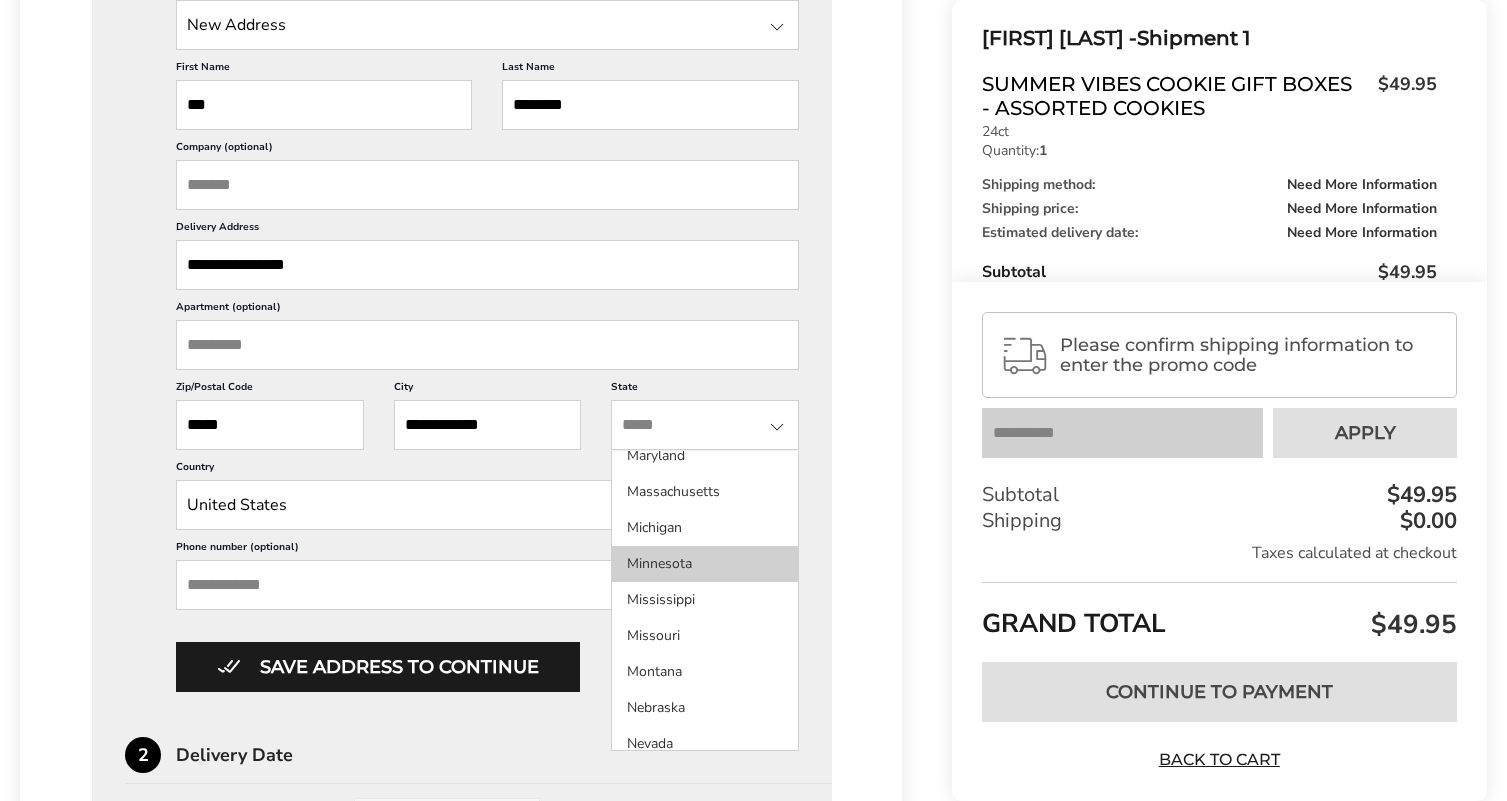 click on "Minnesota" 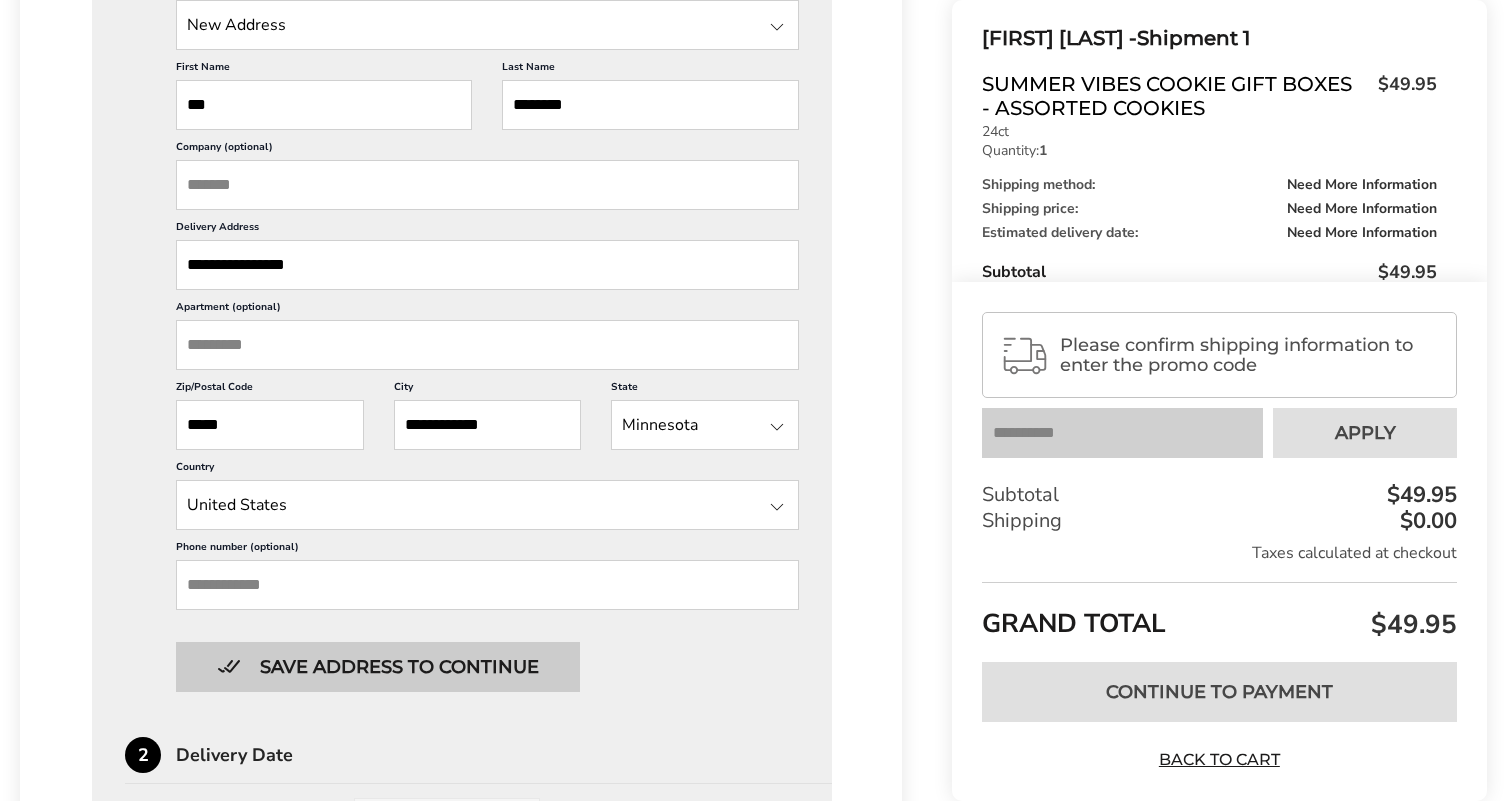 click on "Save address to continue" at bounding box center [378, 667] 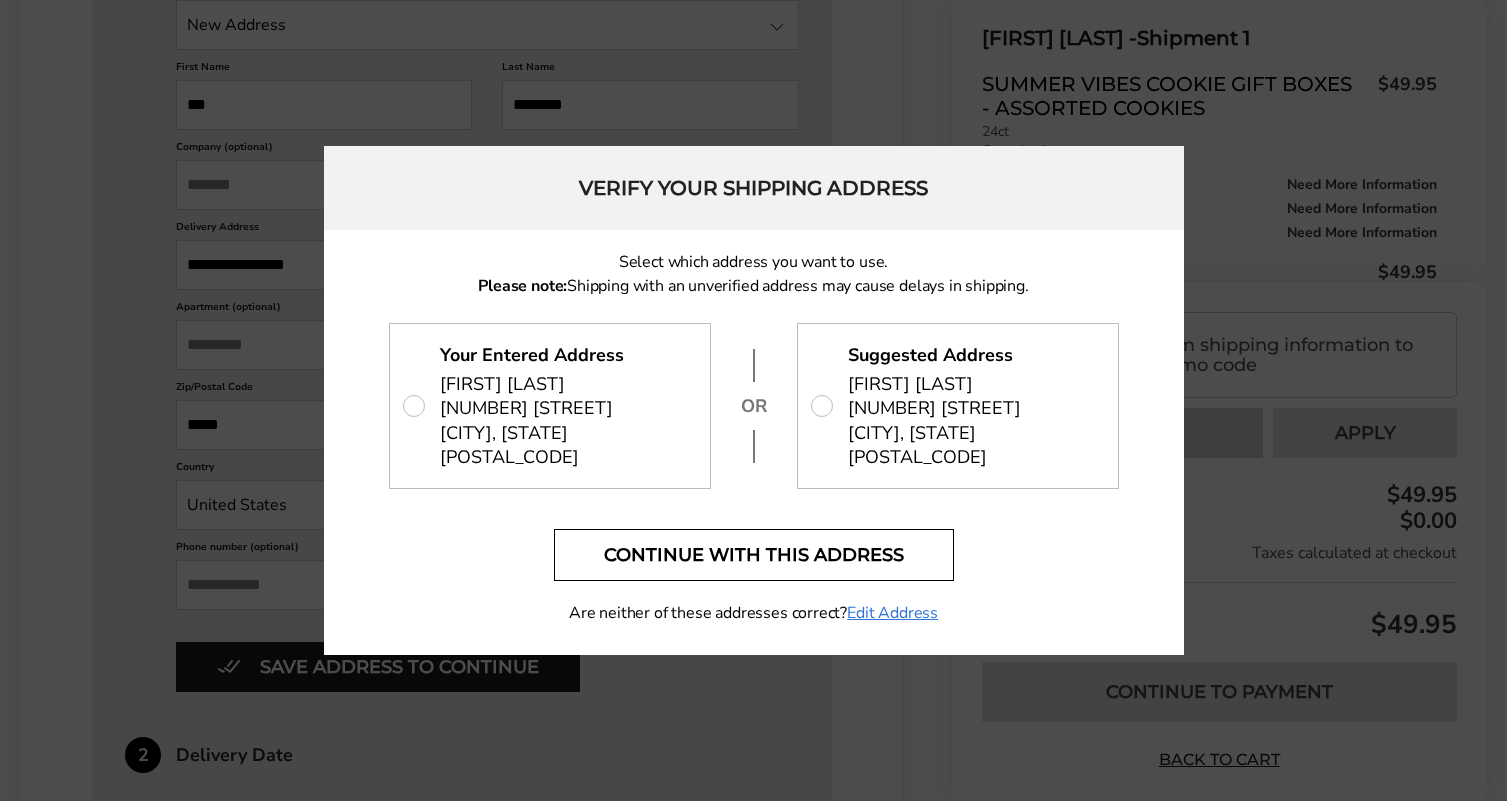 click on "Continue with this address" at bounding box center (754, 555) 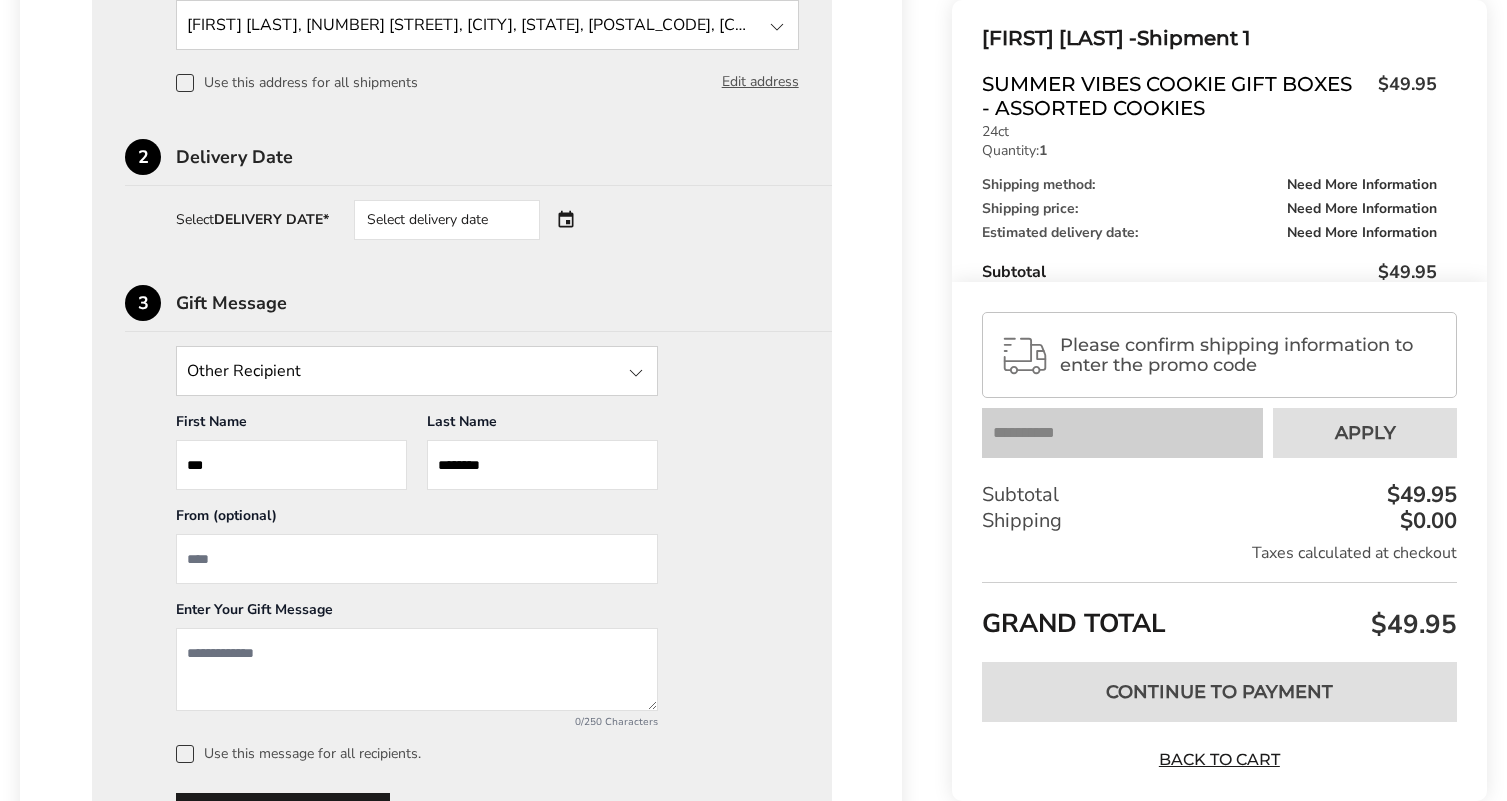 click on "Select delivery date" at bounding box center (447, 220) 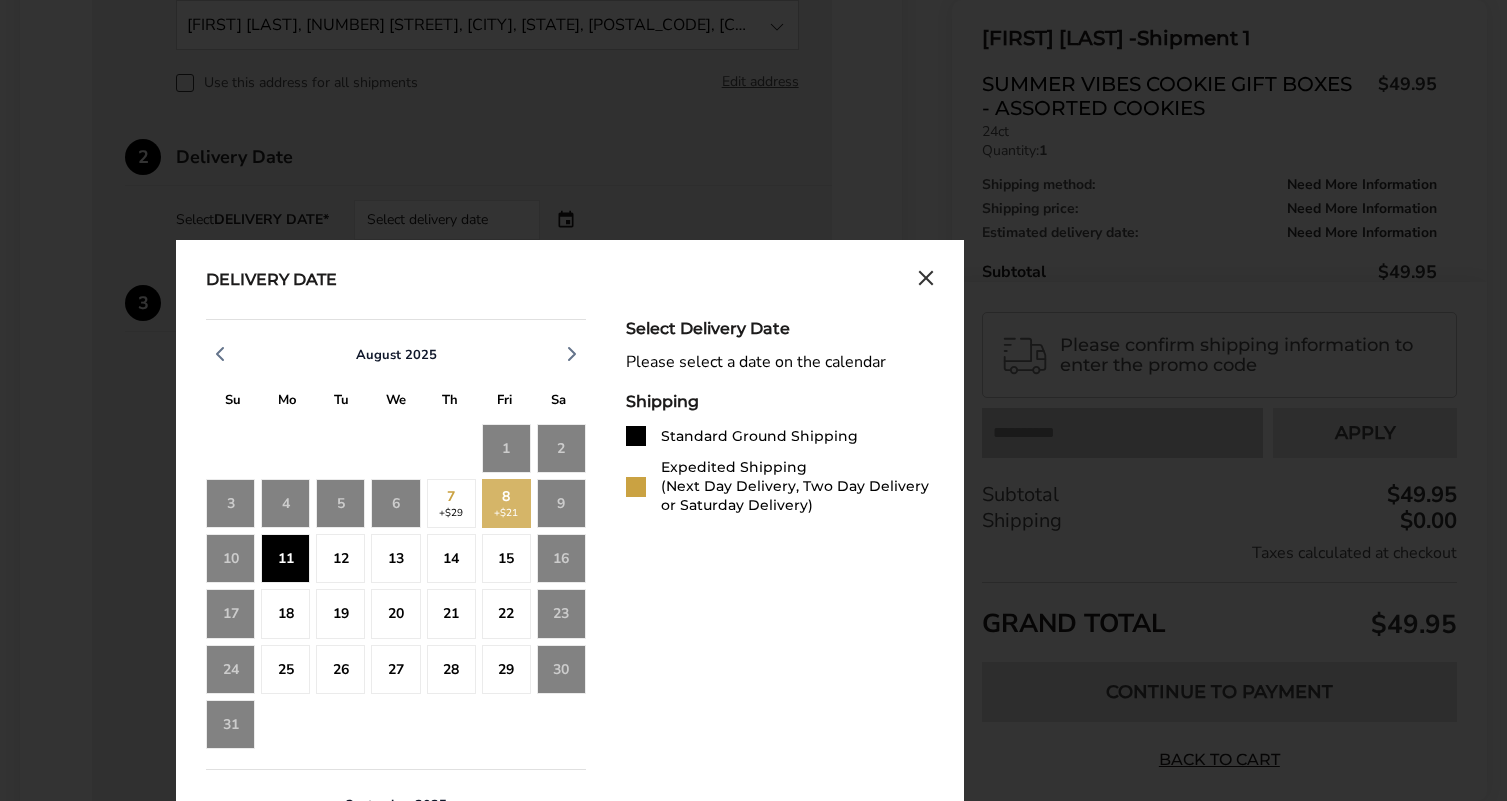 click on "11" 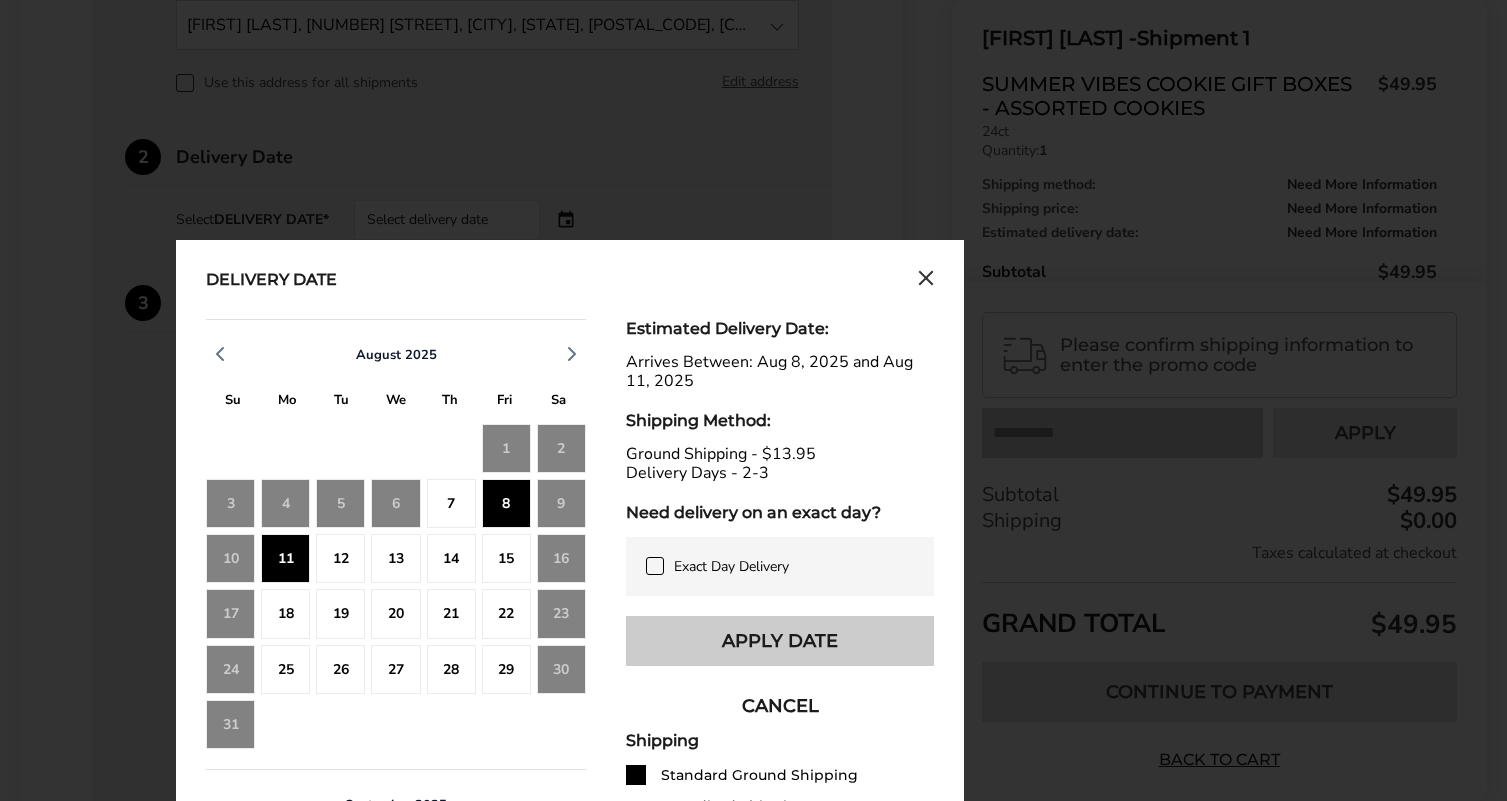 click on "Apply Date" at bounding box center (780, 641) 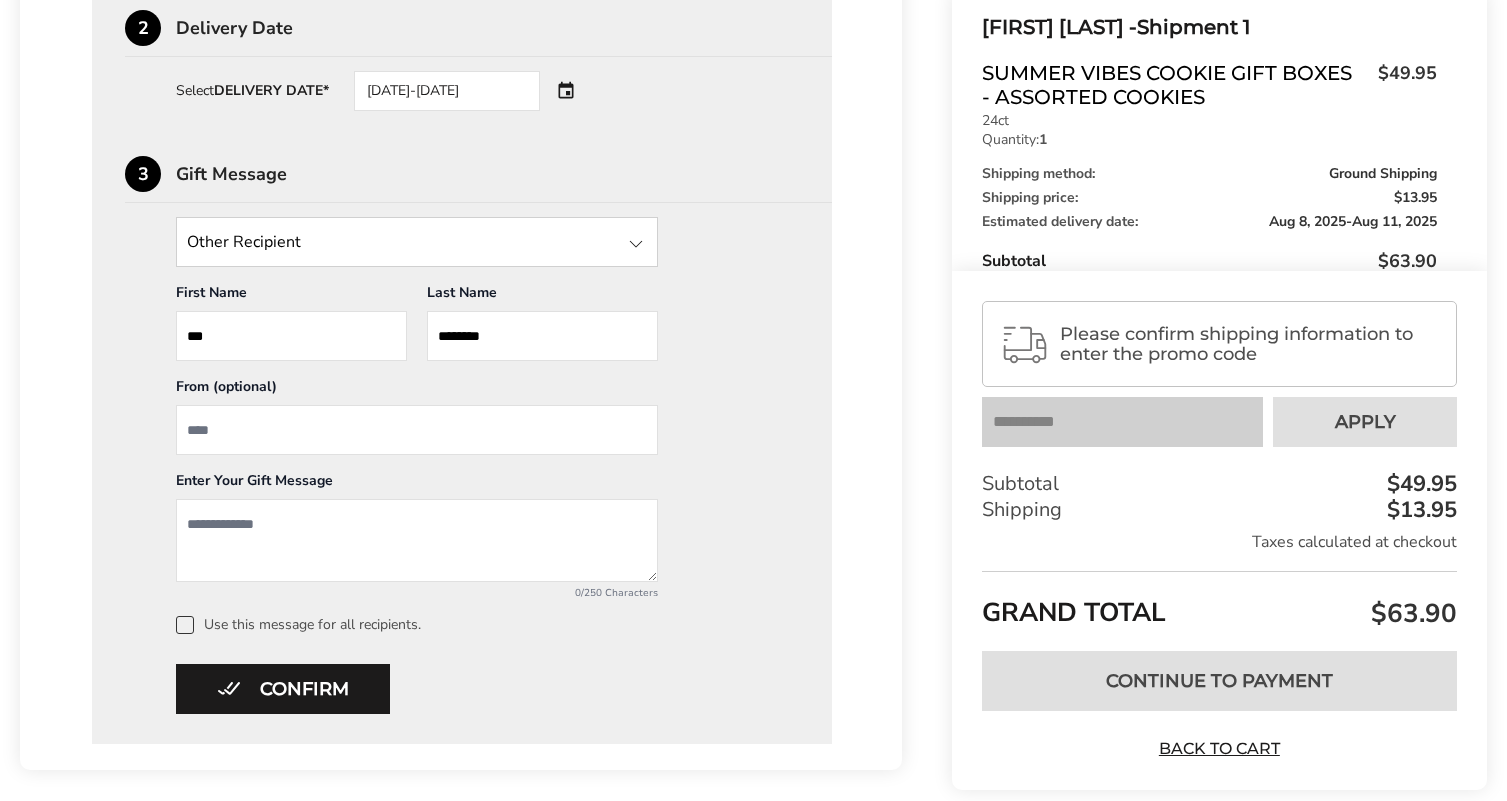 scroll, scrollTop: 794, scrollLeft: 0, axis: vertical 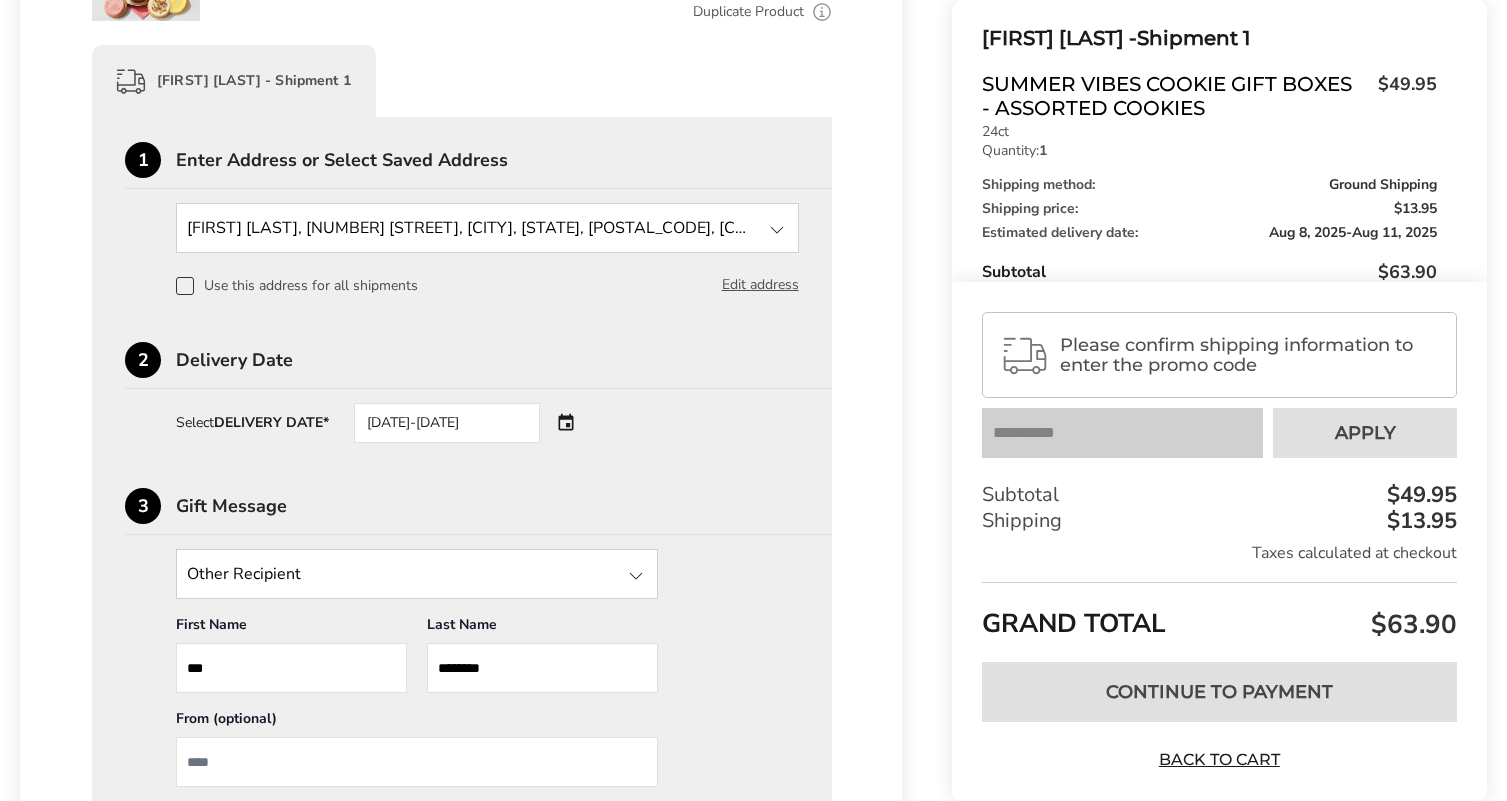 click on "08/08/2025-08/11/2025" at bounding box center (475, 423) 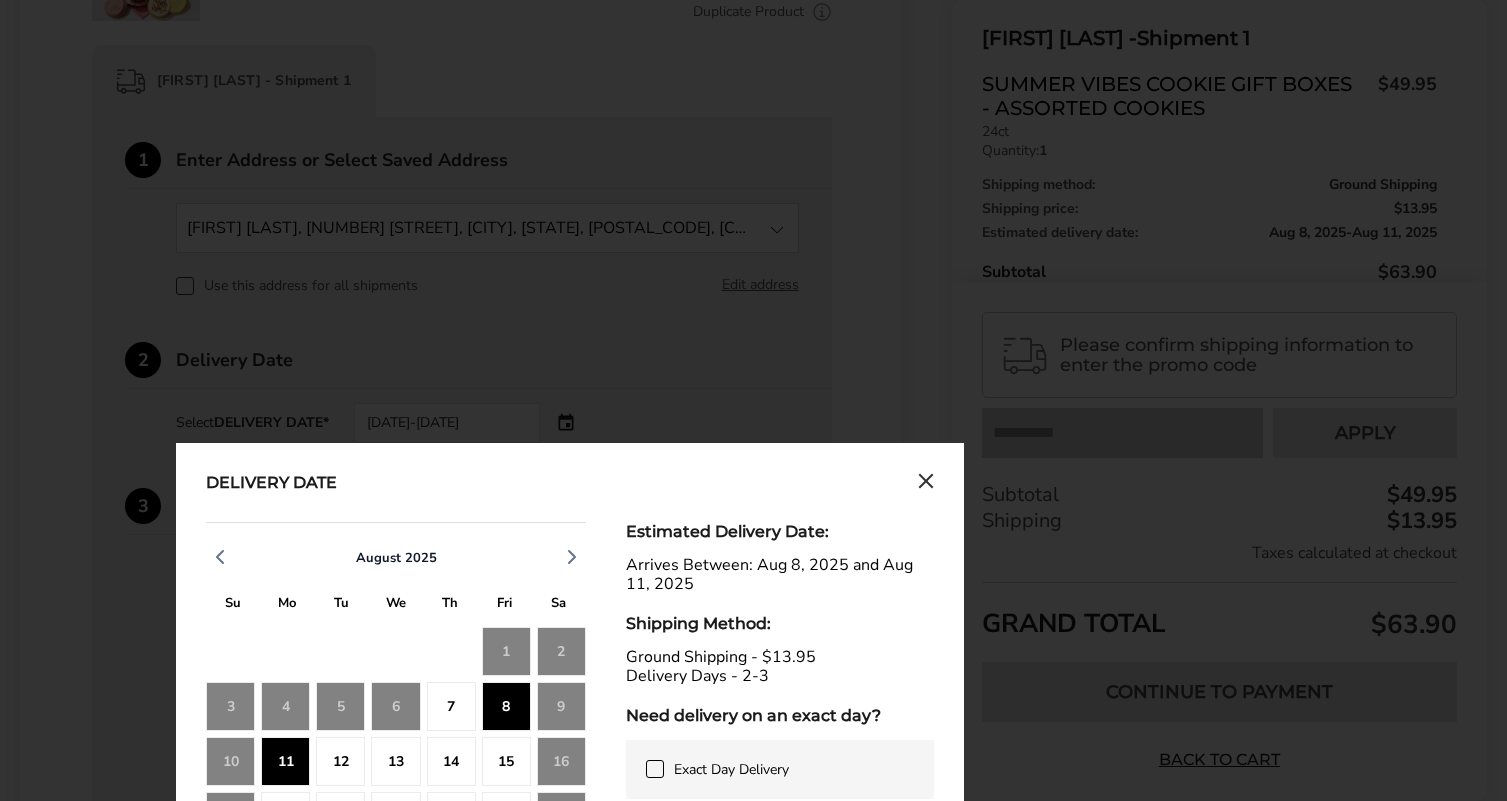 click on "12" 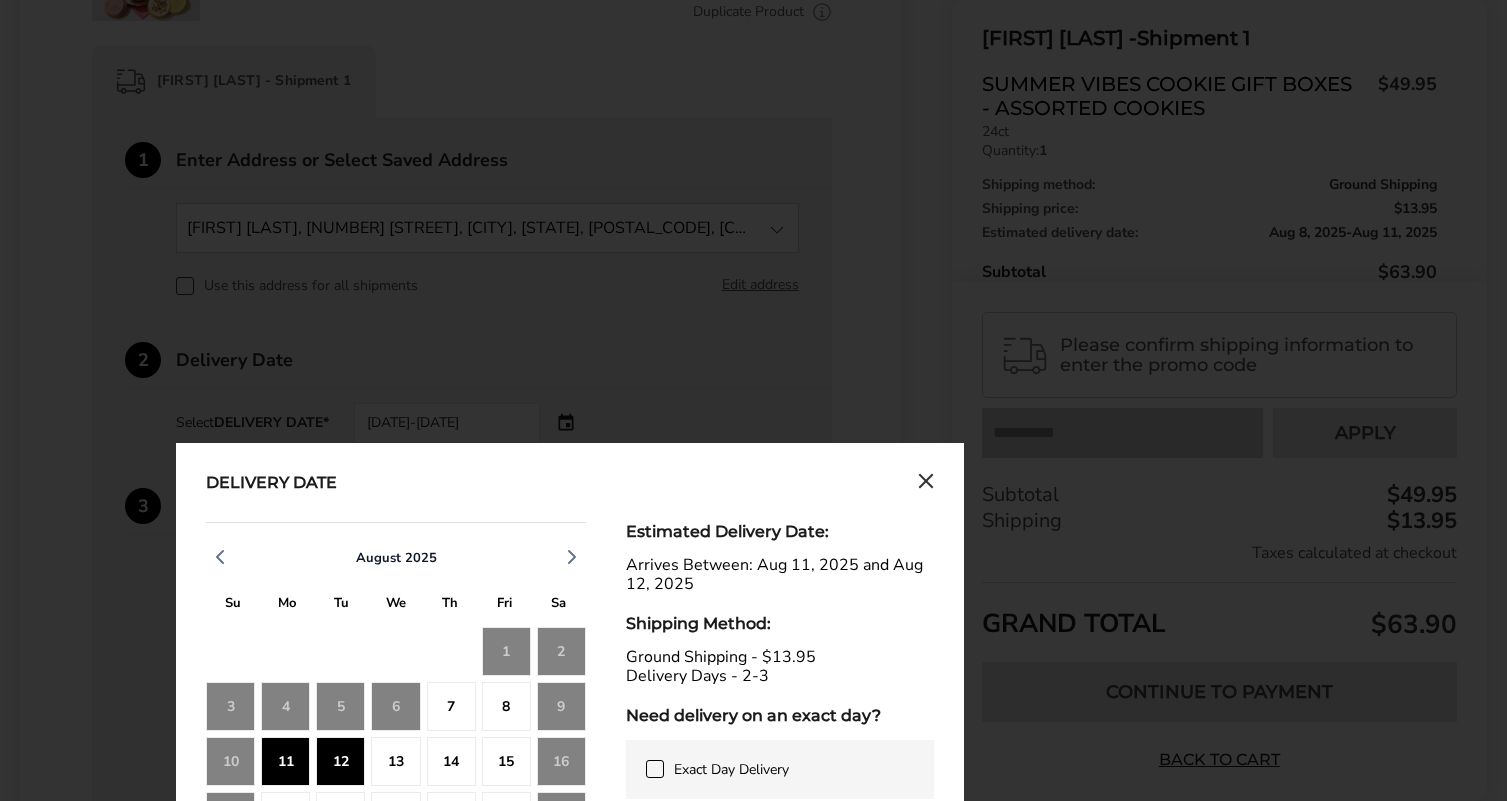 click 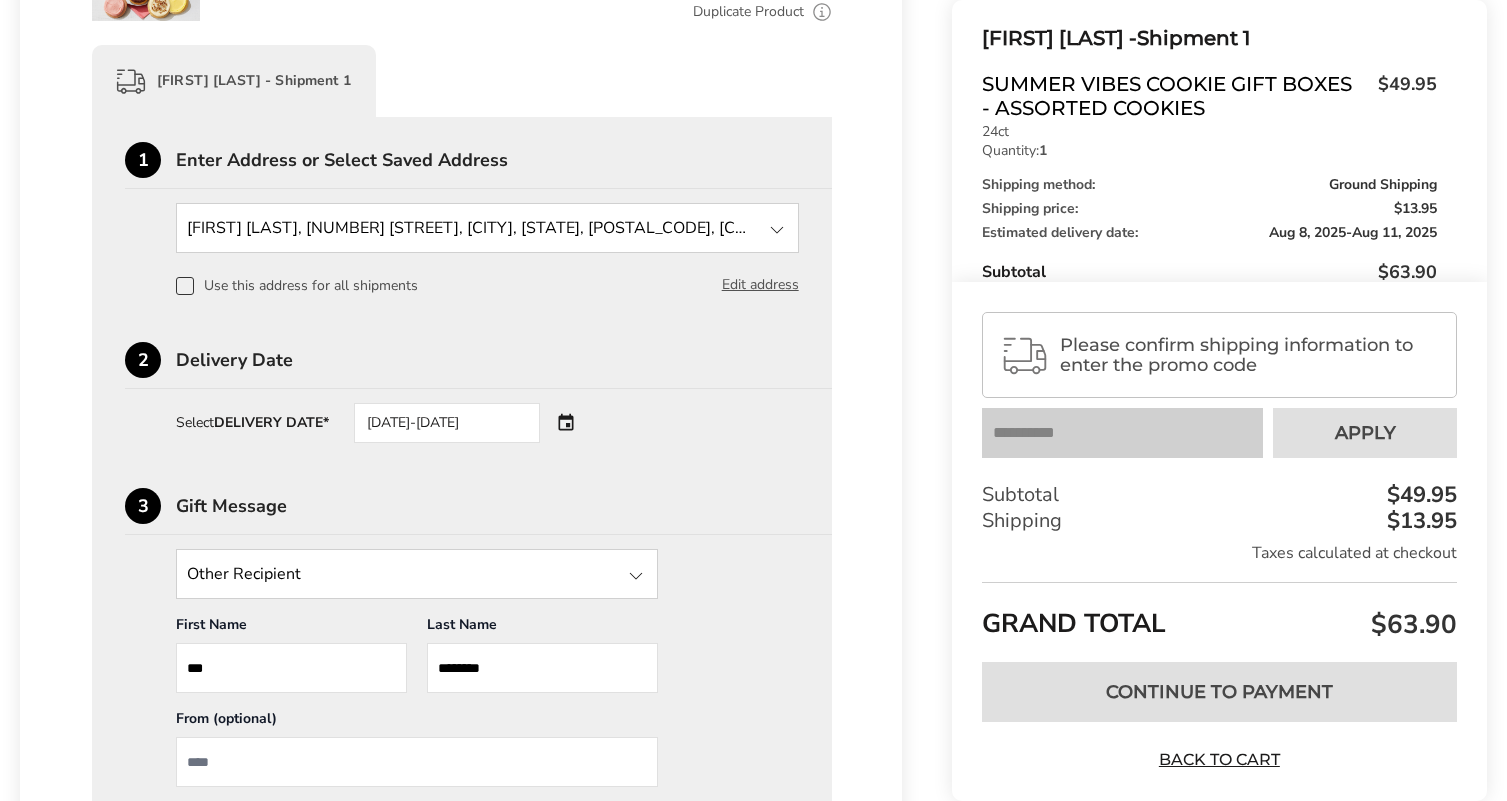 click on "08/08/2025-08/11/2025" at bounding box center [475, 423] 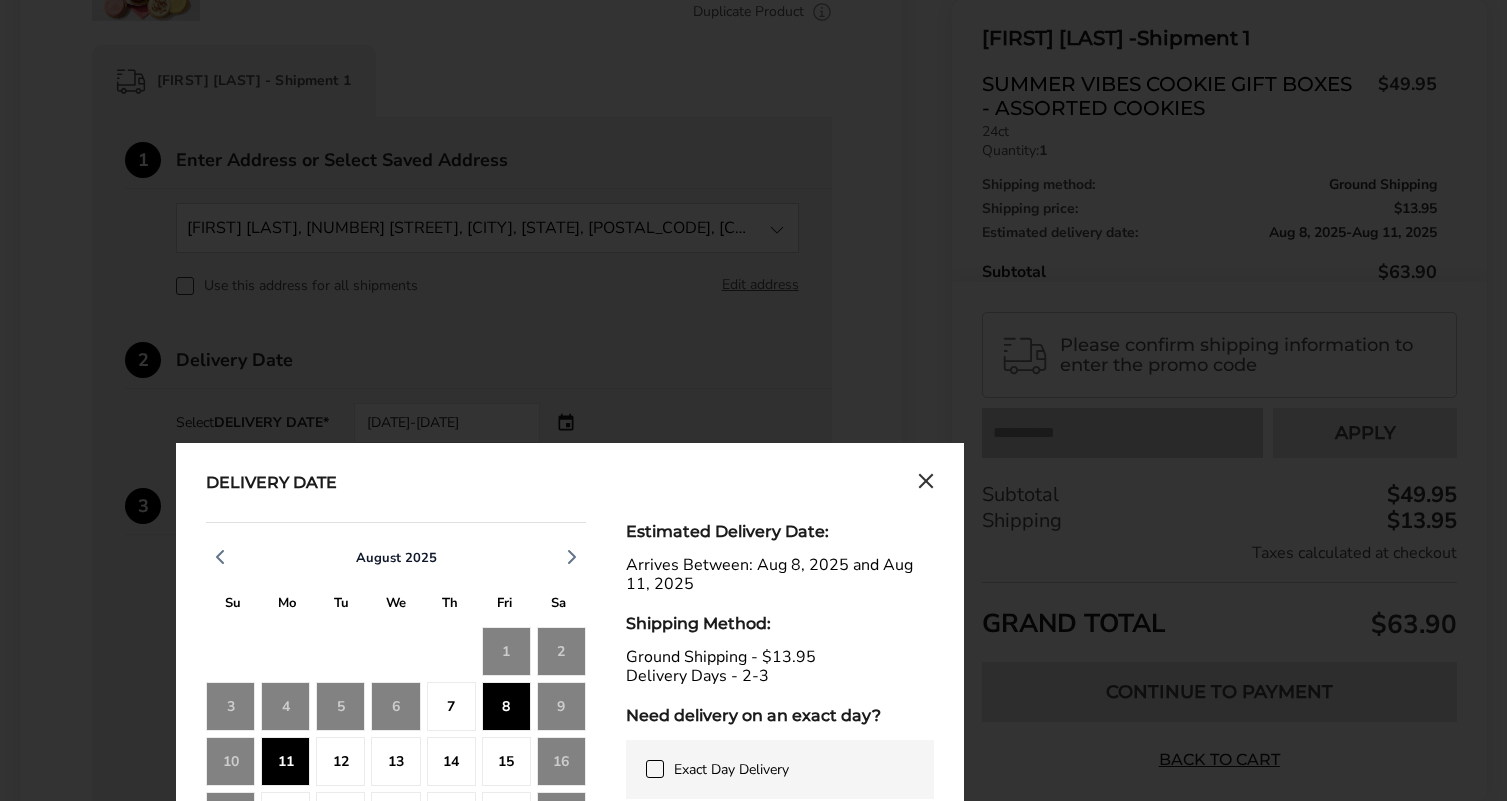 click on "12" 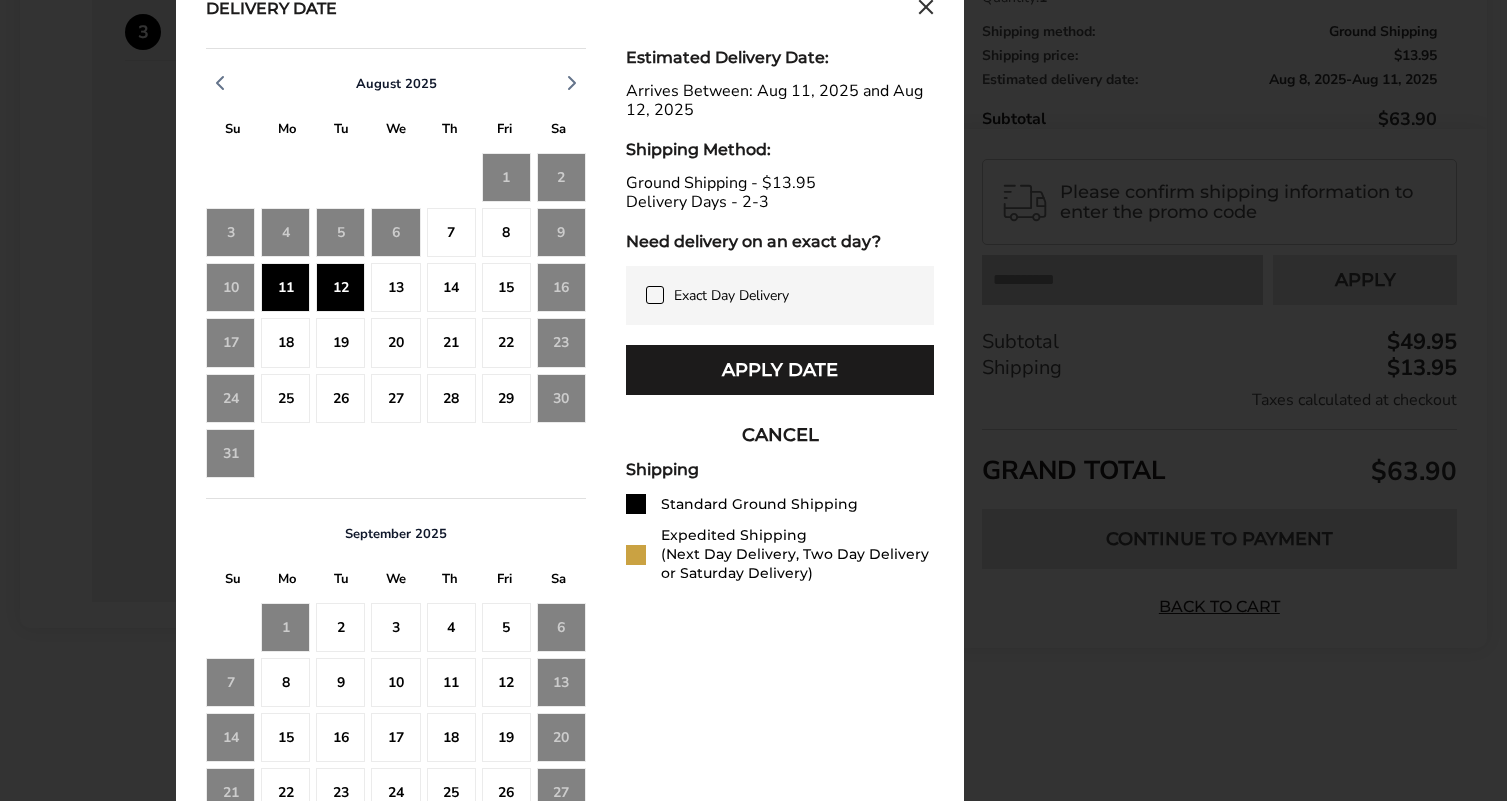 scroll, scrollTop: 929, scrollLeft: 0, axis: vertical 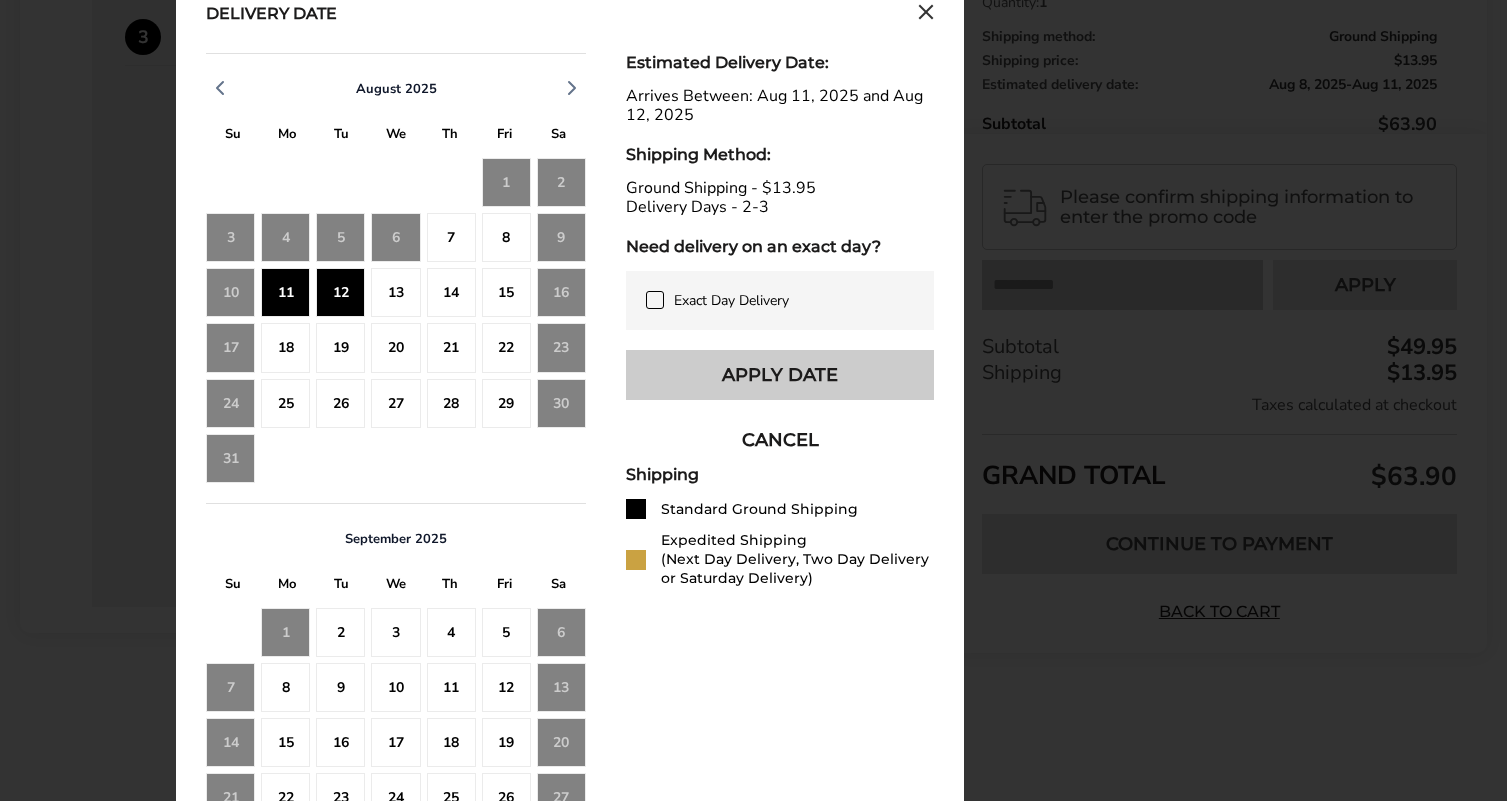 click on "Apply Date" at bounding box center [780, 375] 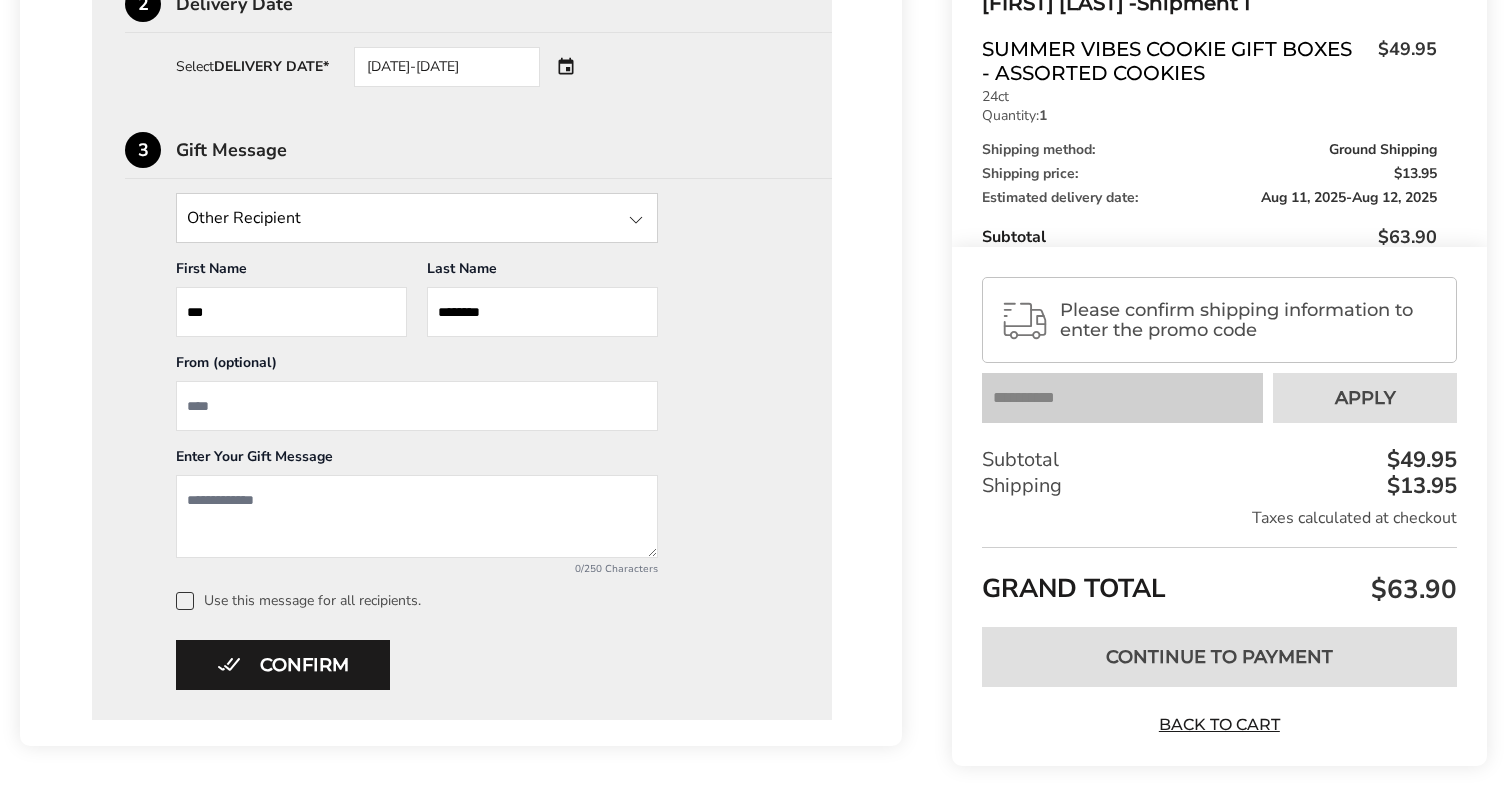 scroll, scrollTop: 826, scrollLeft: 0, axis: vertical 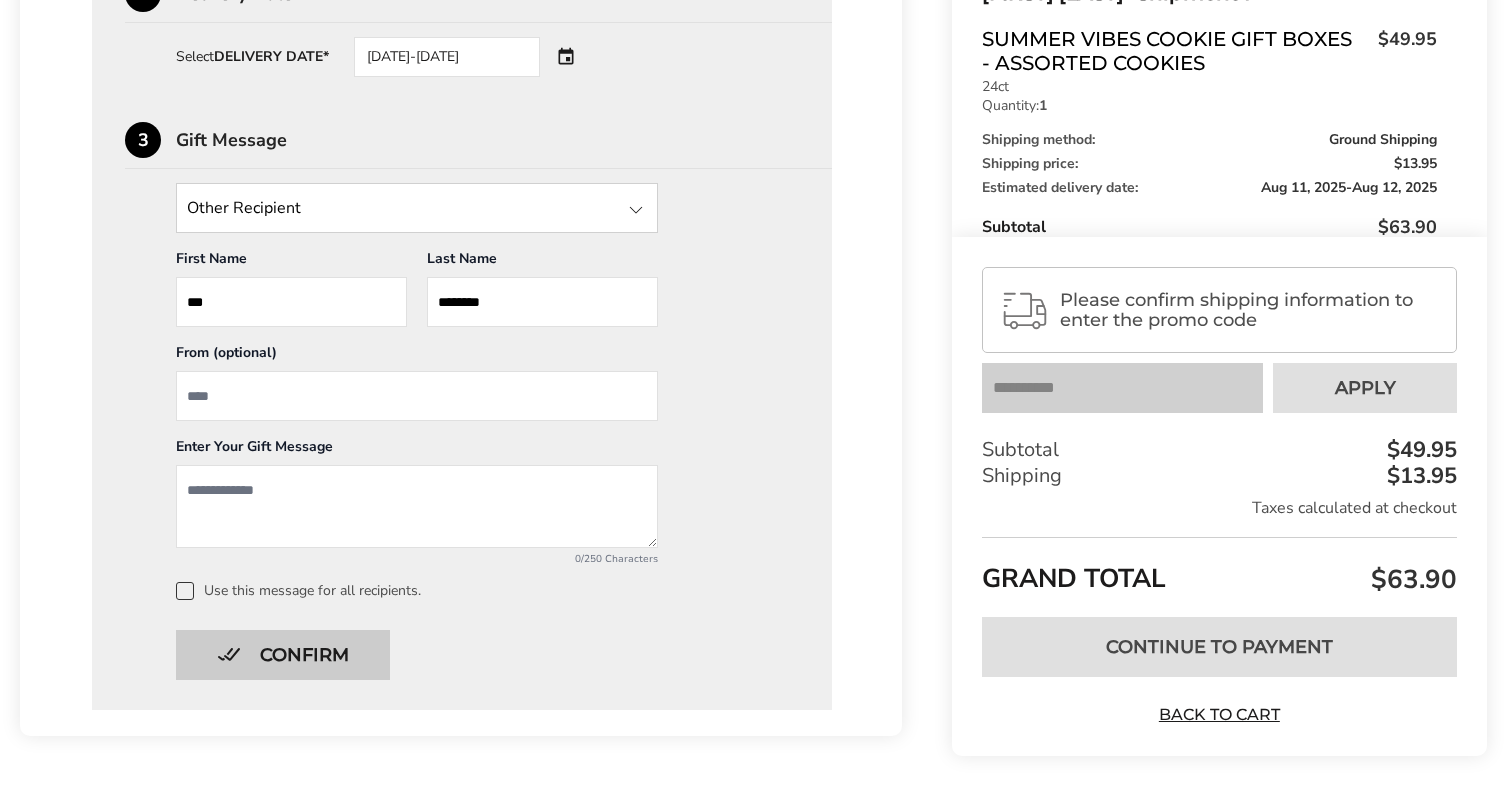 click on "Confirm" at bounding box center (283, 655) 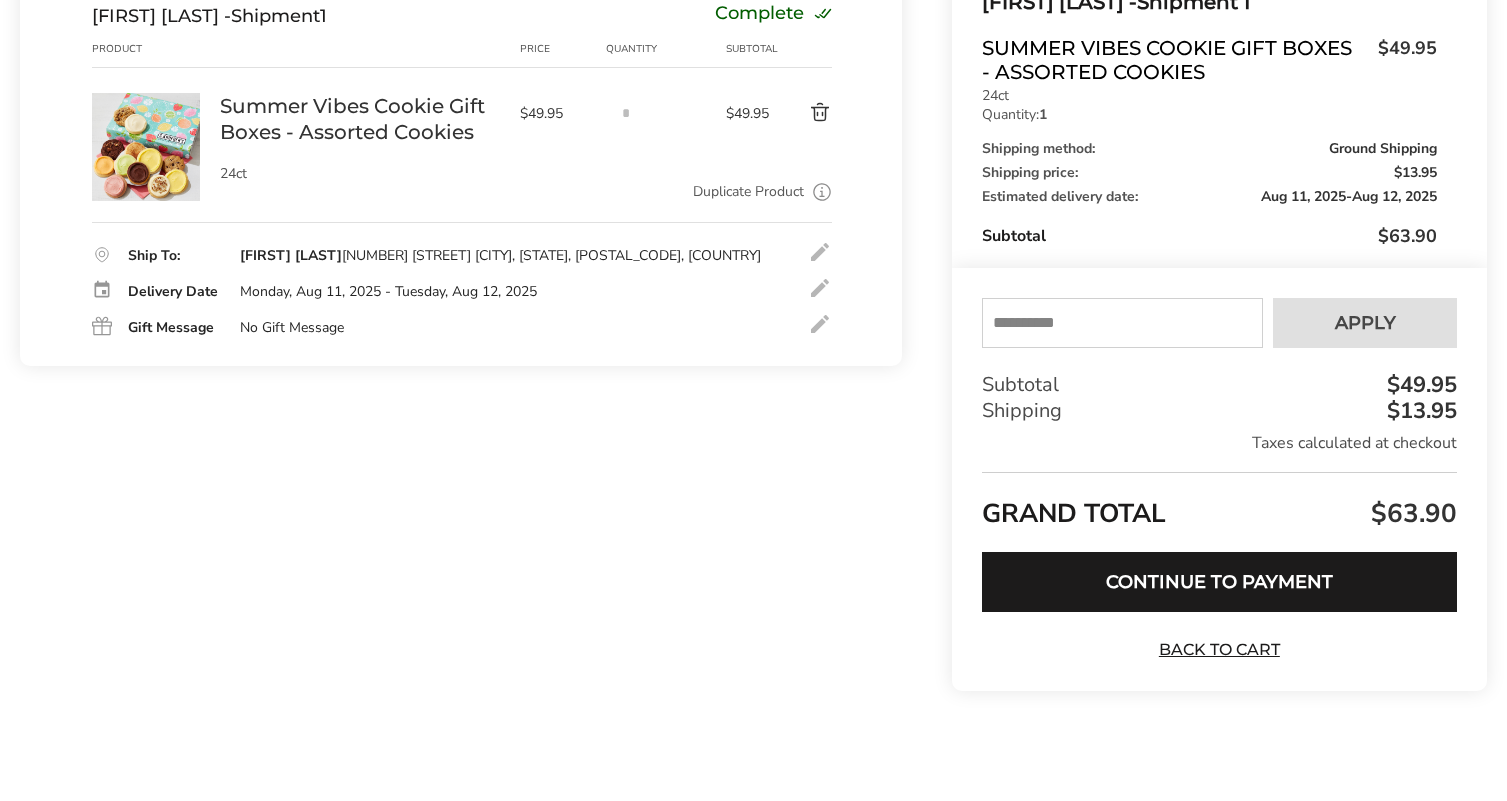 click at bounding box center [1122, 323] 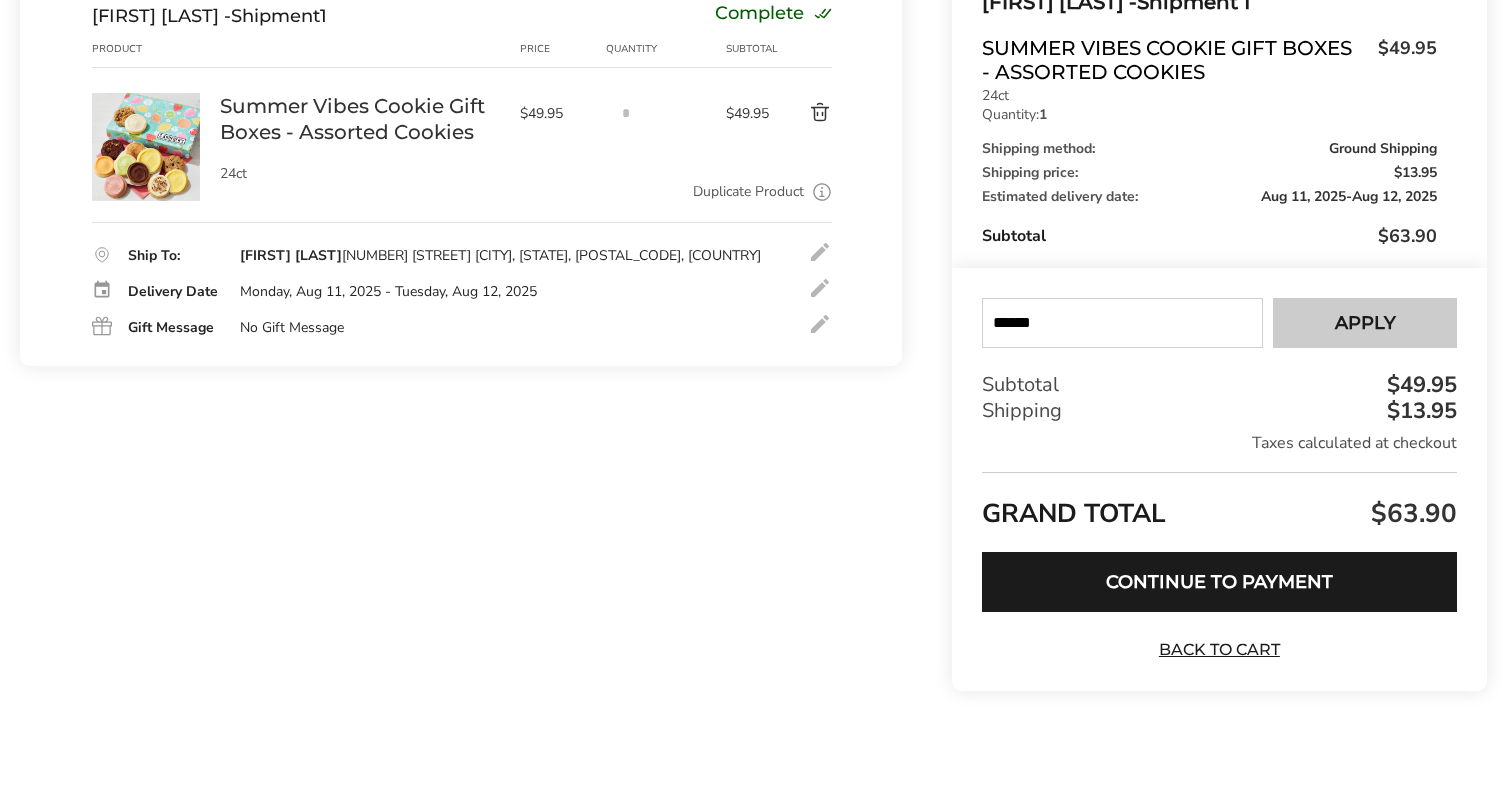 type on "******" 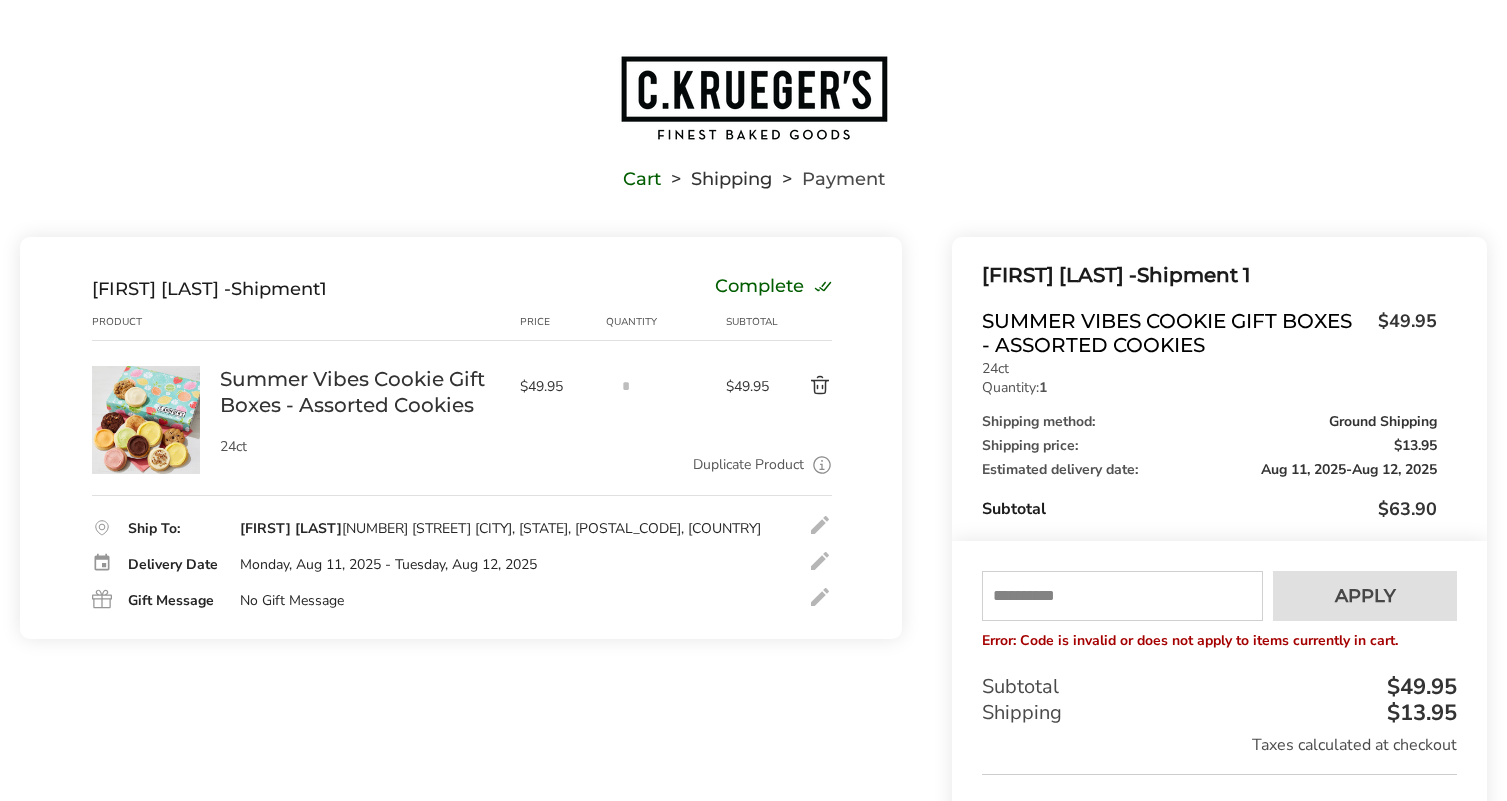 scroll, scrollTop: 0, scrollLeft: 0, axis: both 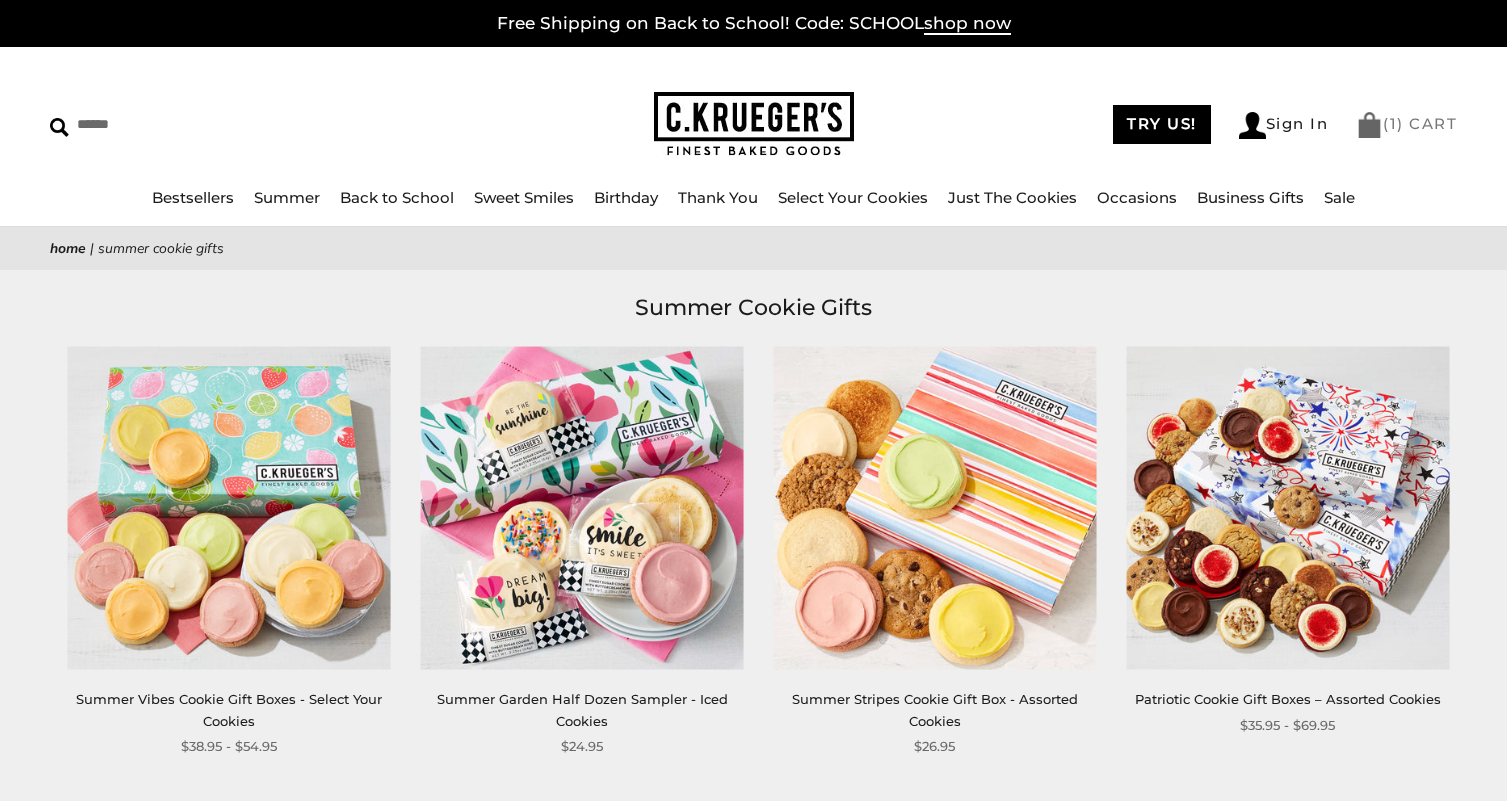 click on "( 1 )  CART" at bounding box center [1406, 123] 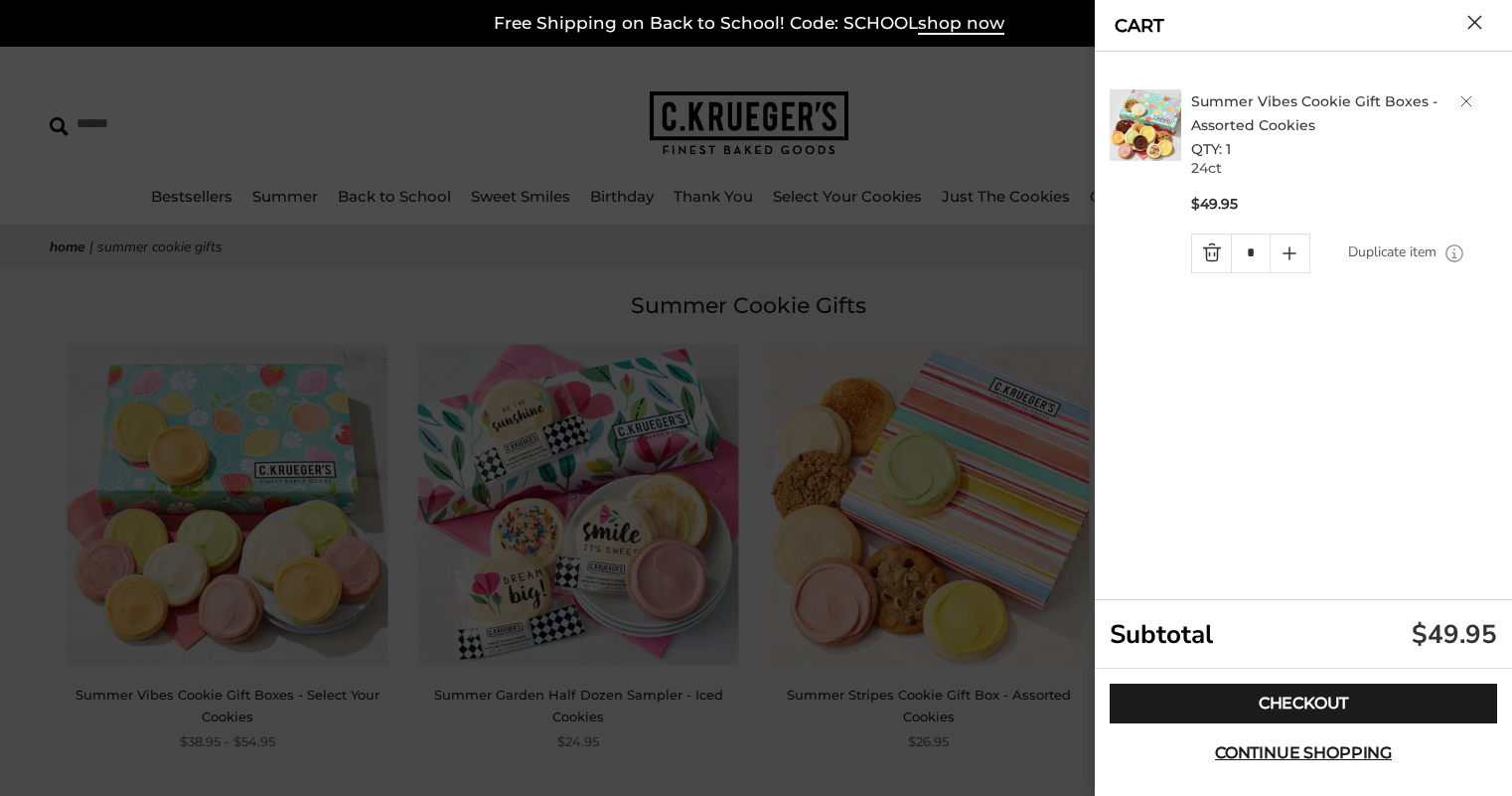 click at bounding box center [1211, 253] 